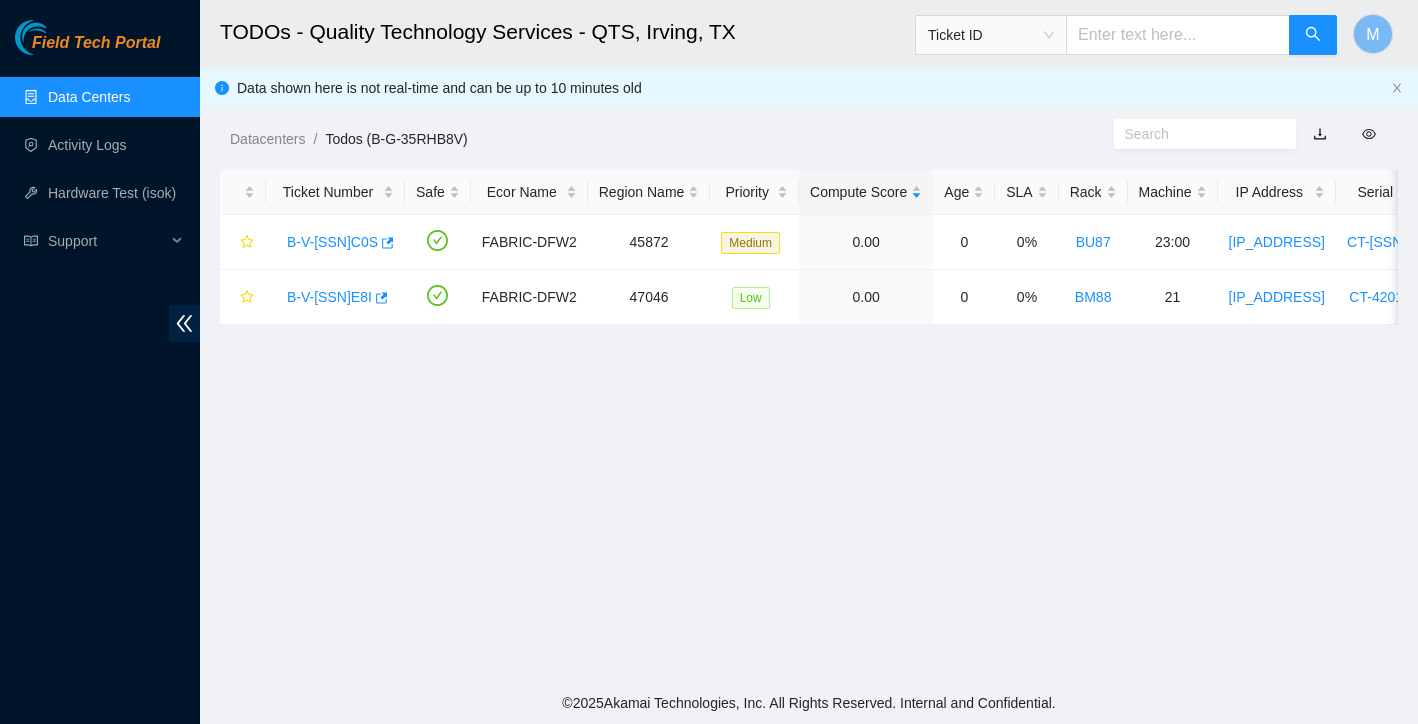 scroll, scrollTop: 0, scrollLeft: 0, axis: both 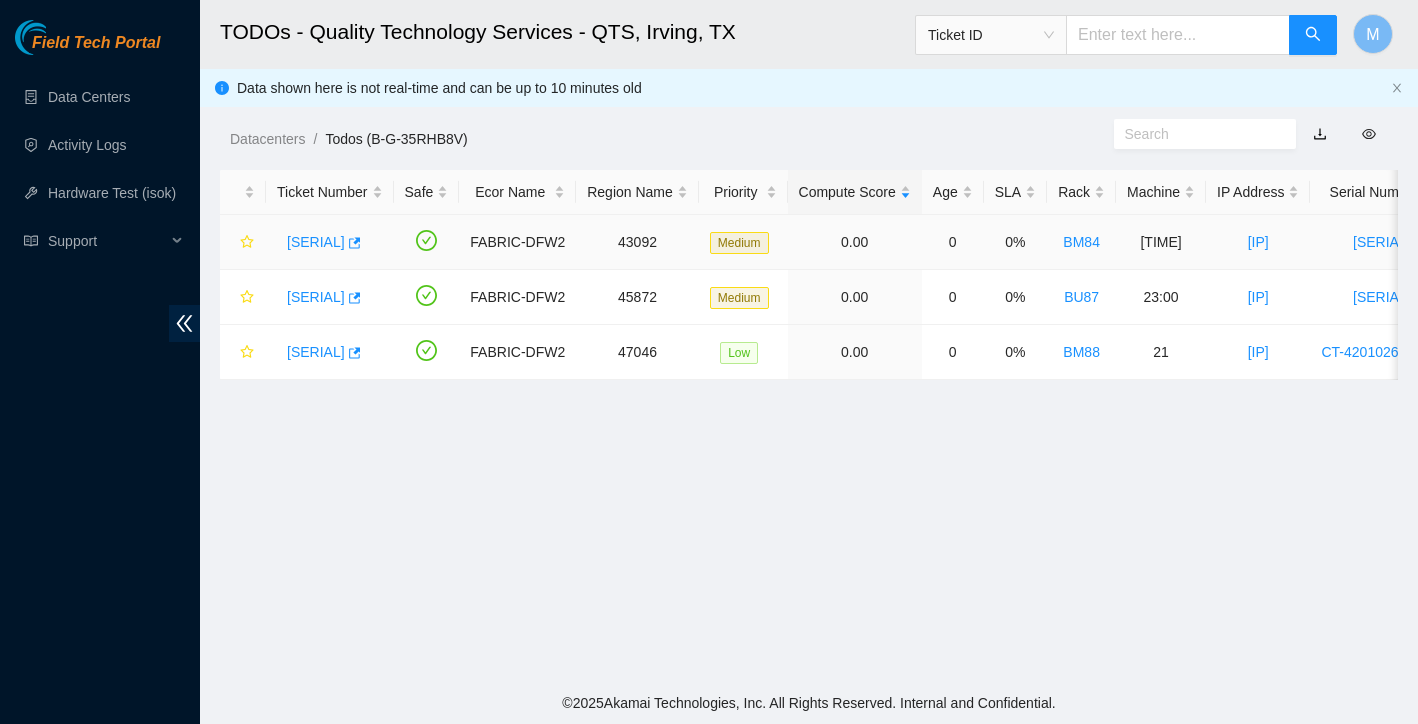 click on "[TICKET_ID]" at bounding box center [316, 242] 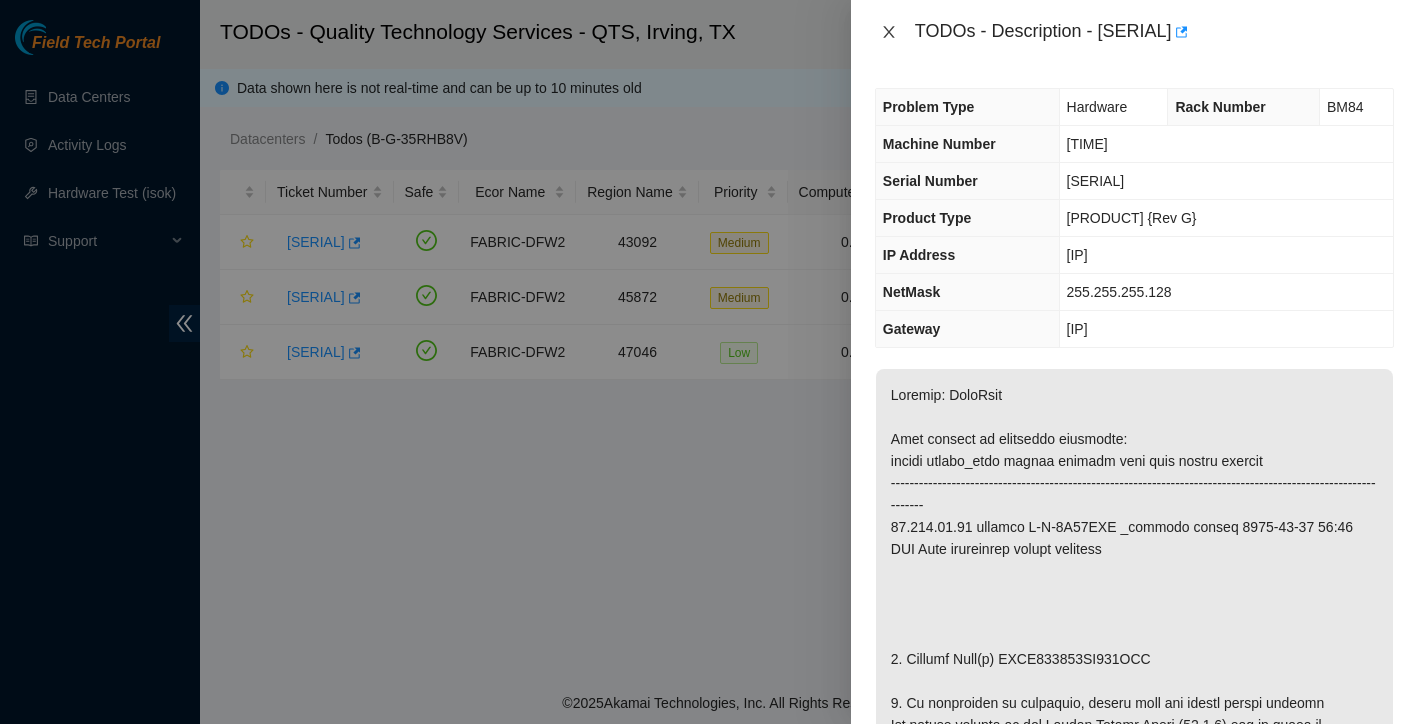 click 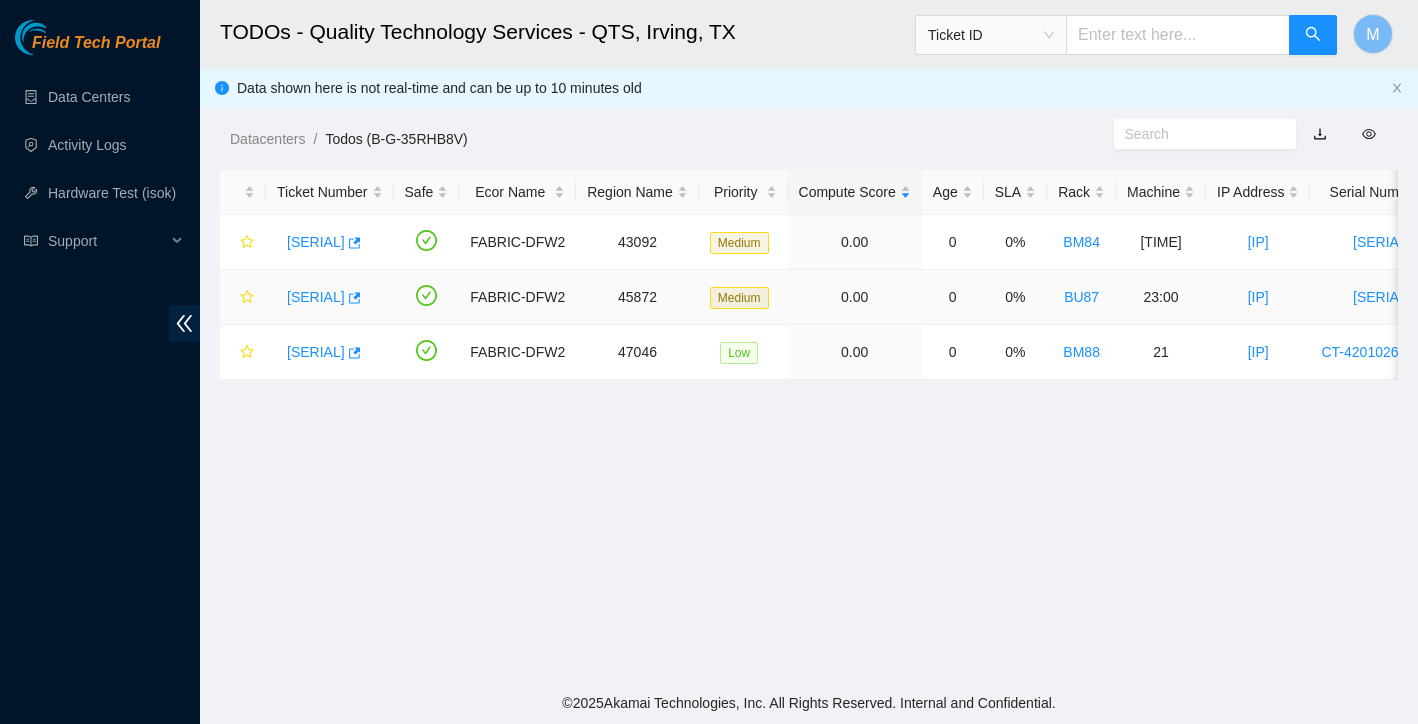 click on "[ORDER_ID]" at bounding box center [330, 297] 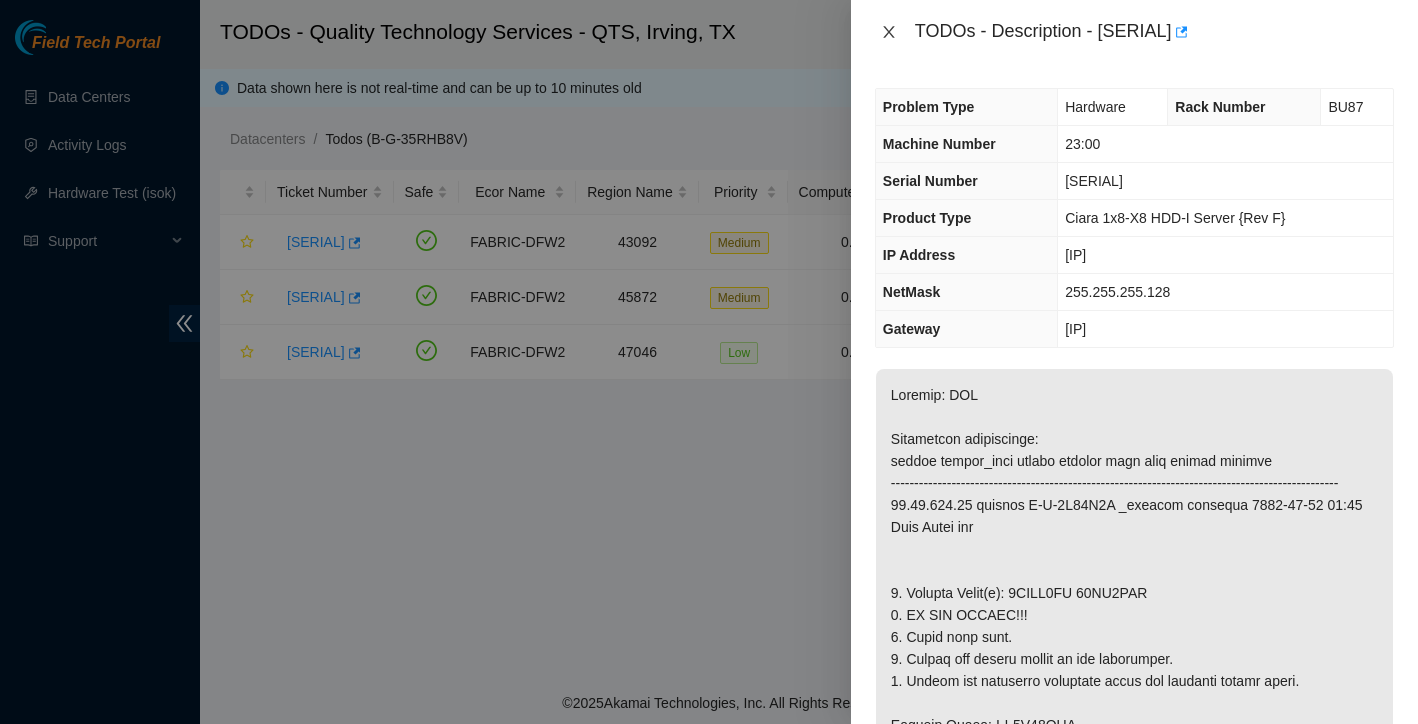 click 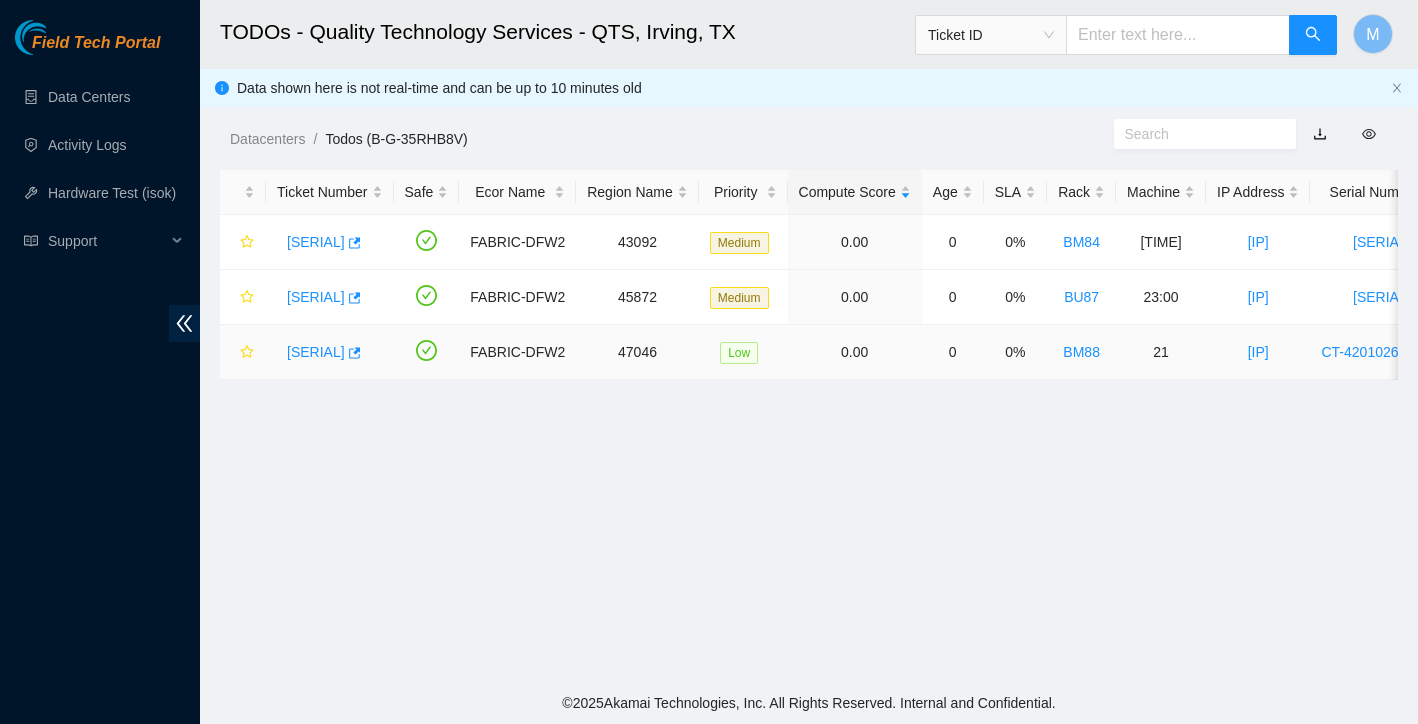 click on "[ORDER_ID]" at bounding box center [316, 352] 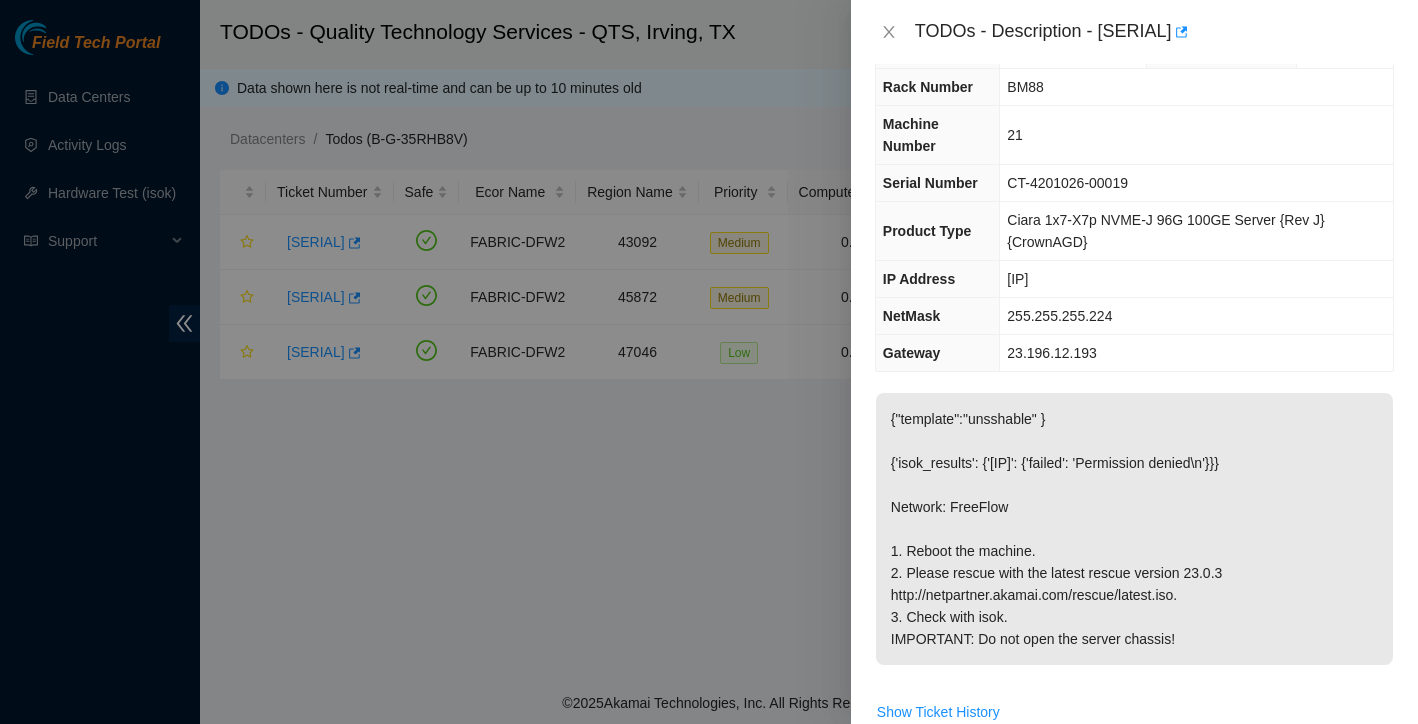 scroll, scrollTop: 46, scrollLeft: 0, axis: vertical 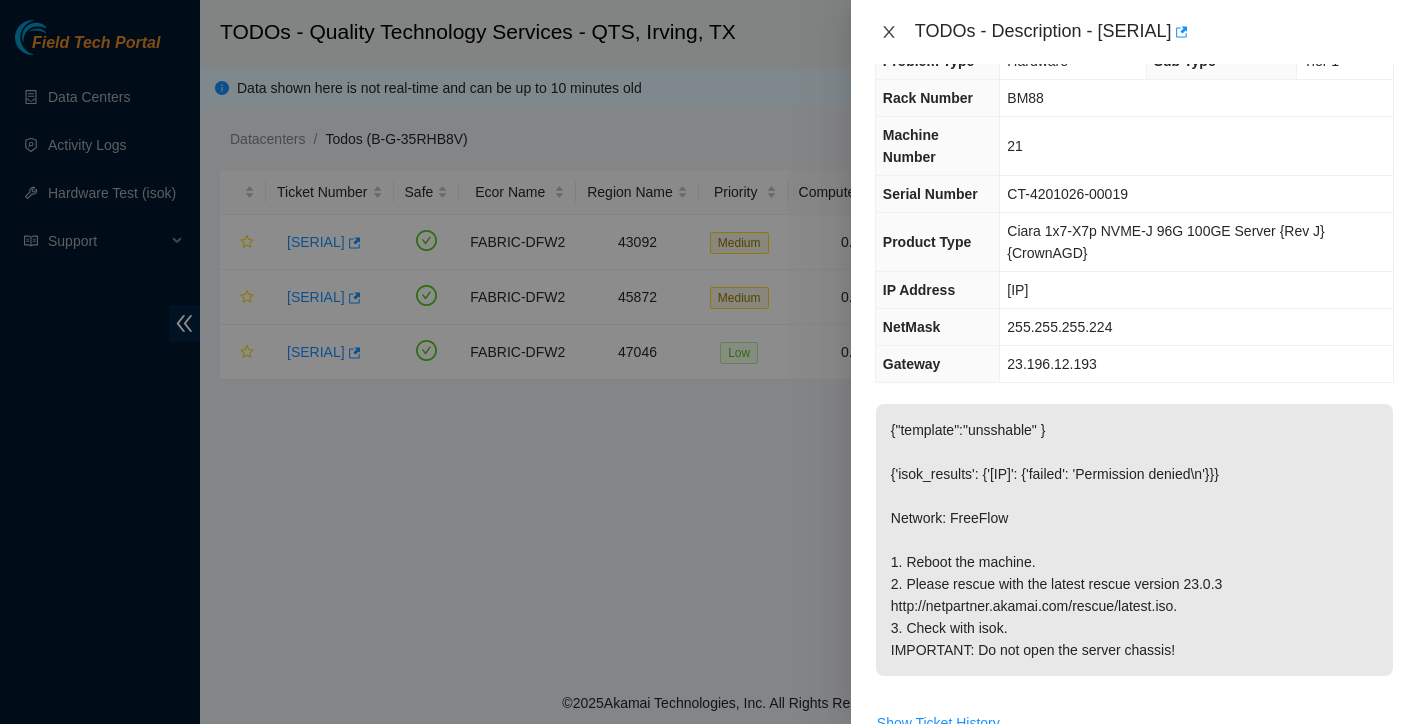 click 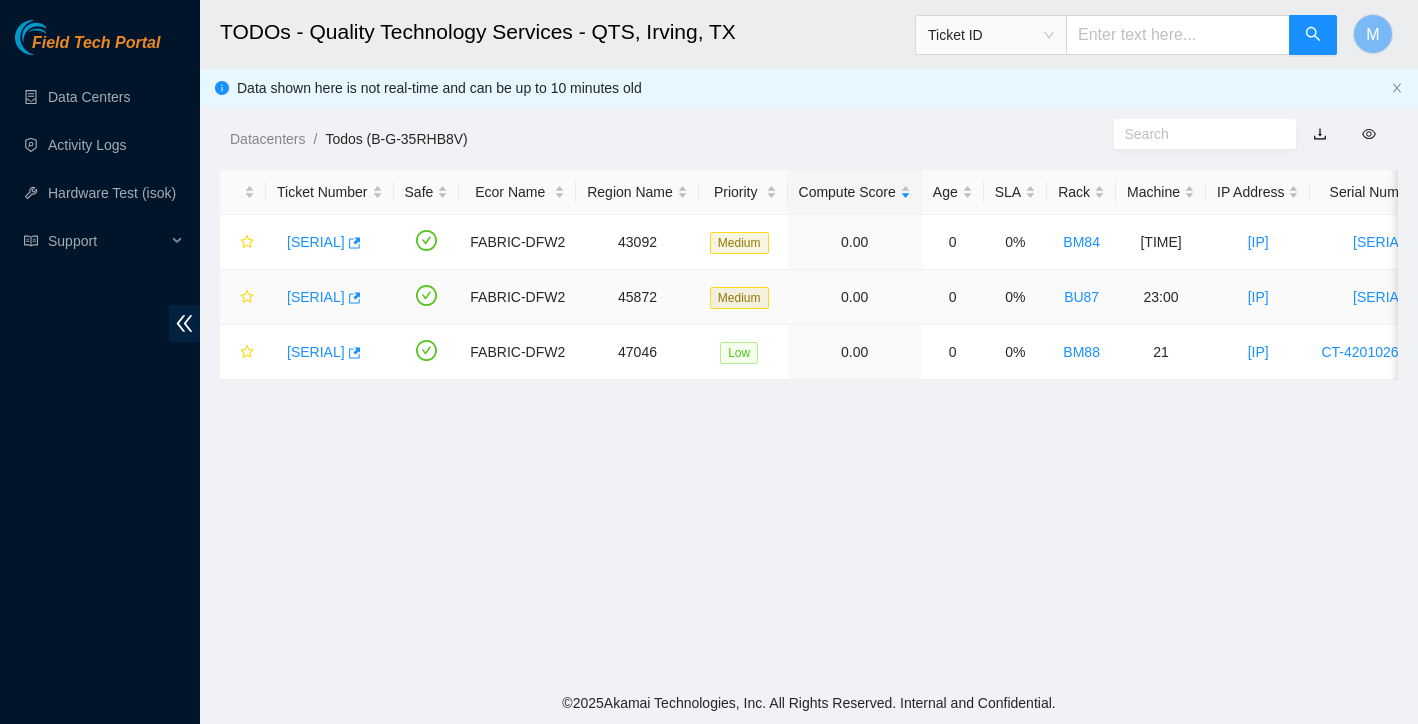 click on "[ORDER_ID]" at bounding box center [316, 297] 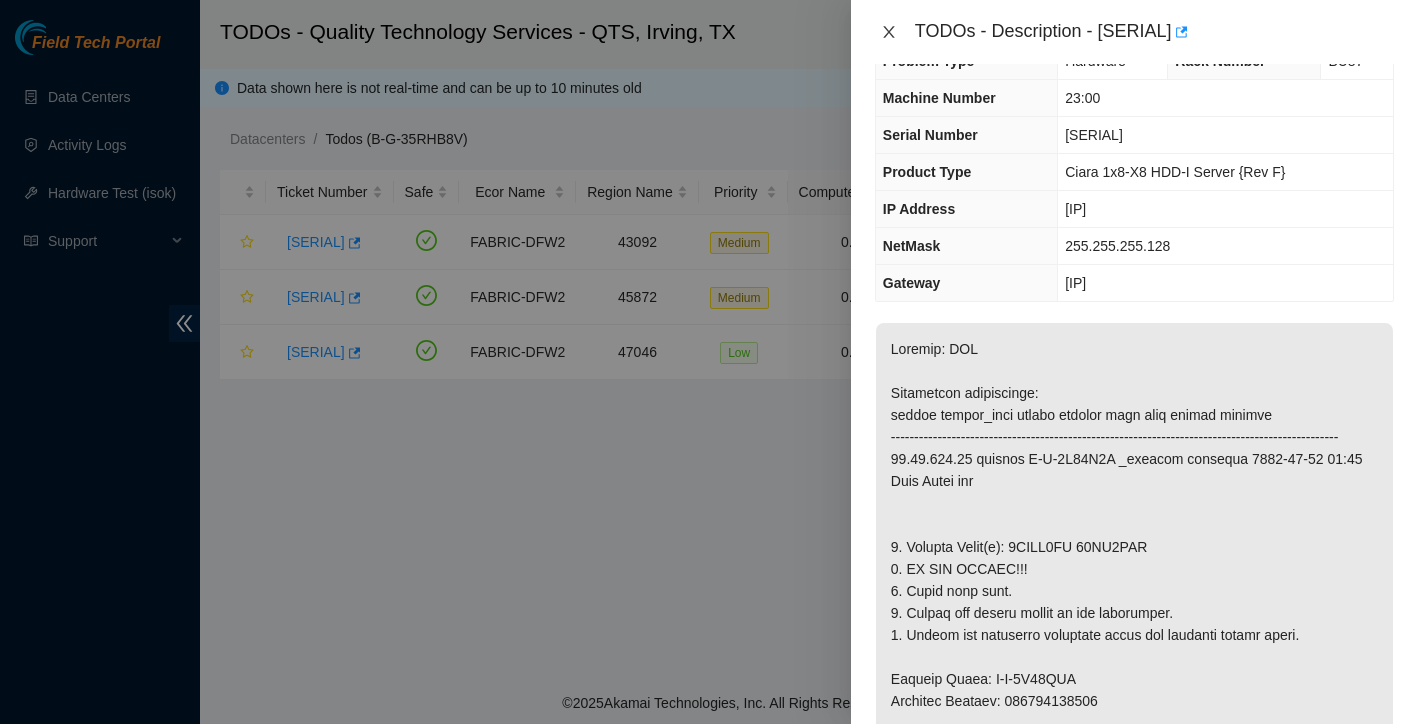 click 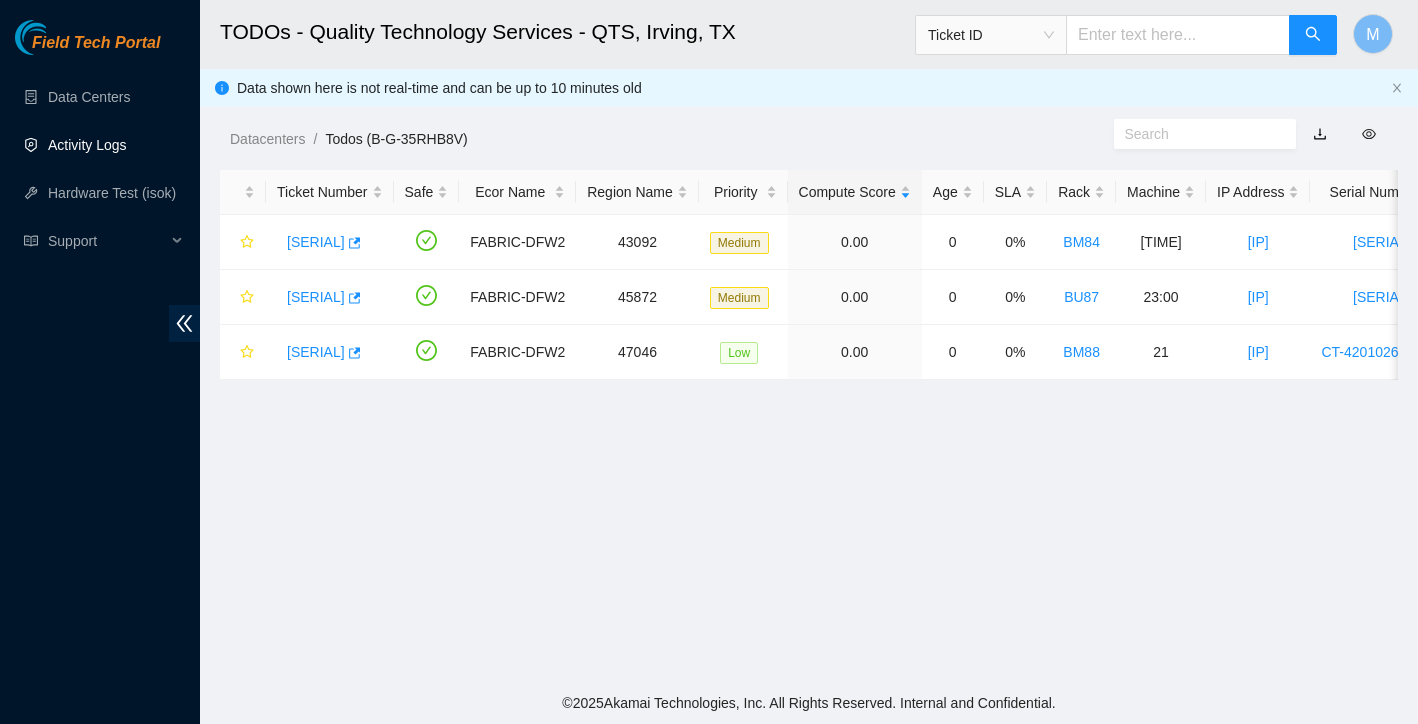 click on "Activity Logs" at bounding box center (87, 145) 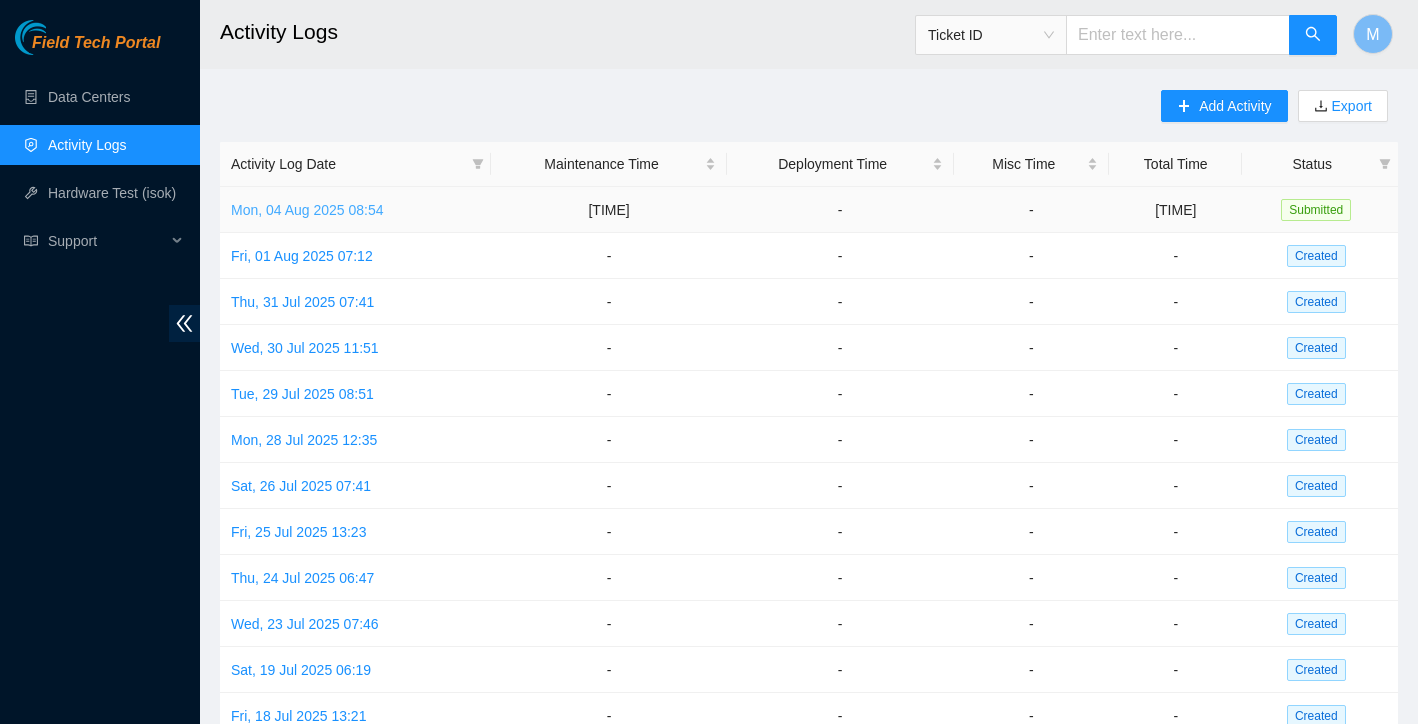 click on "Mon, 04 Aug 2025 08:54" at bounding box center (307, 210) 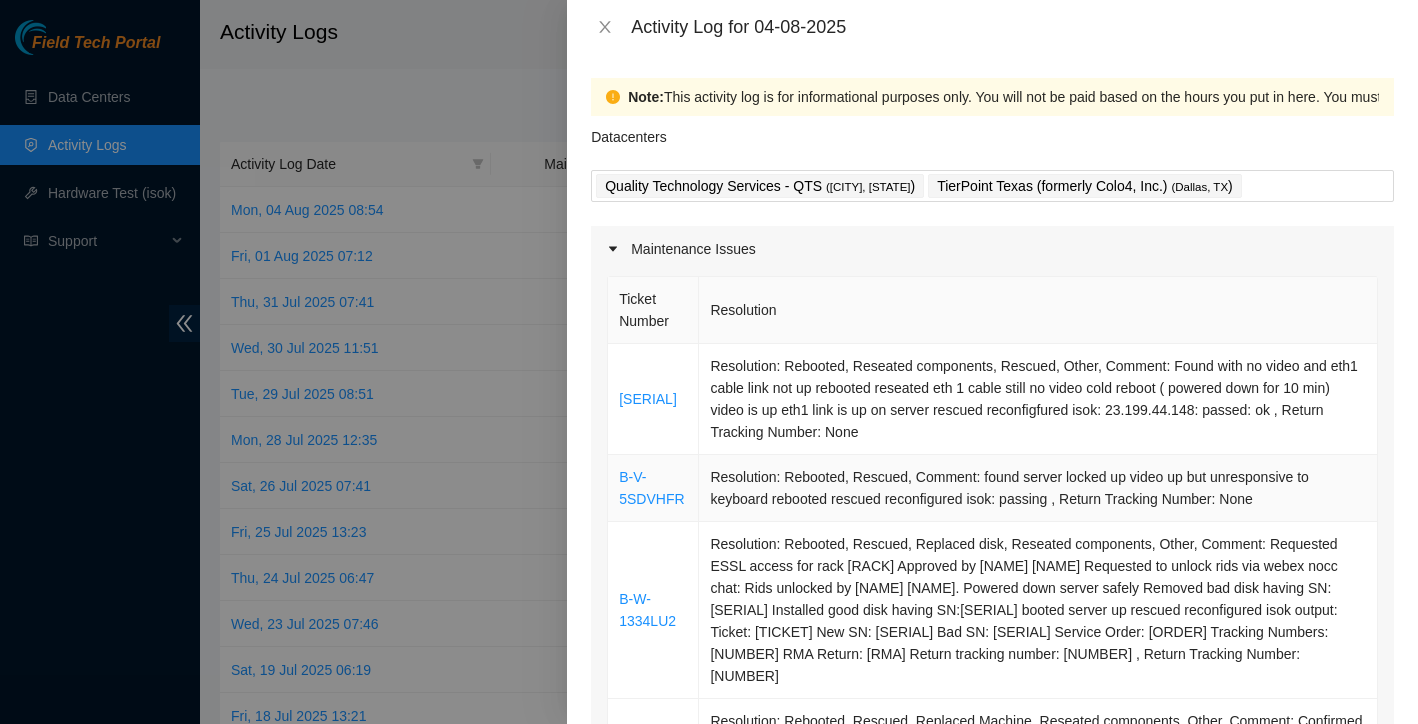 scroll, scrollTop: 0, scrollLeft: 0, axis: both 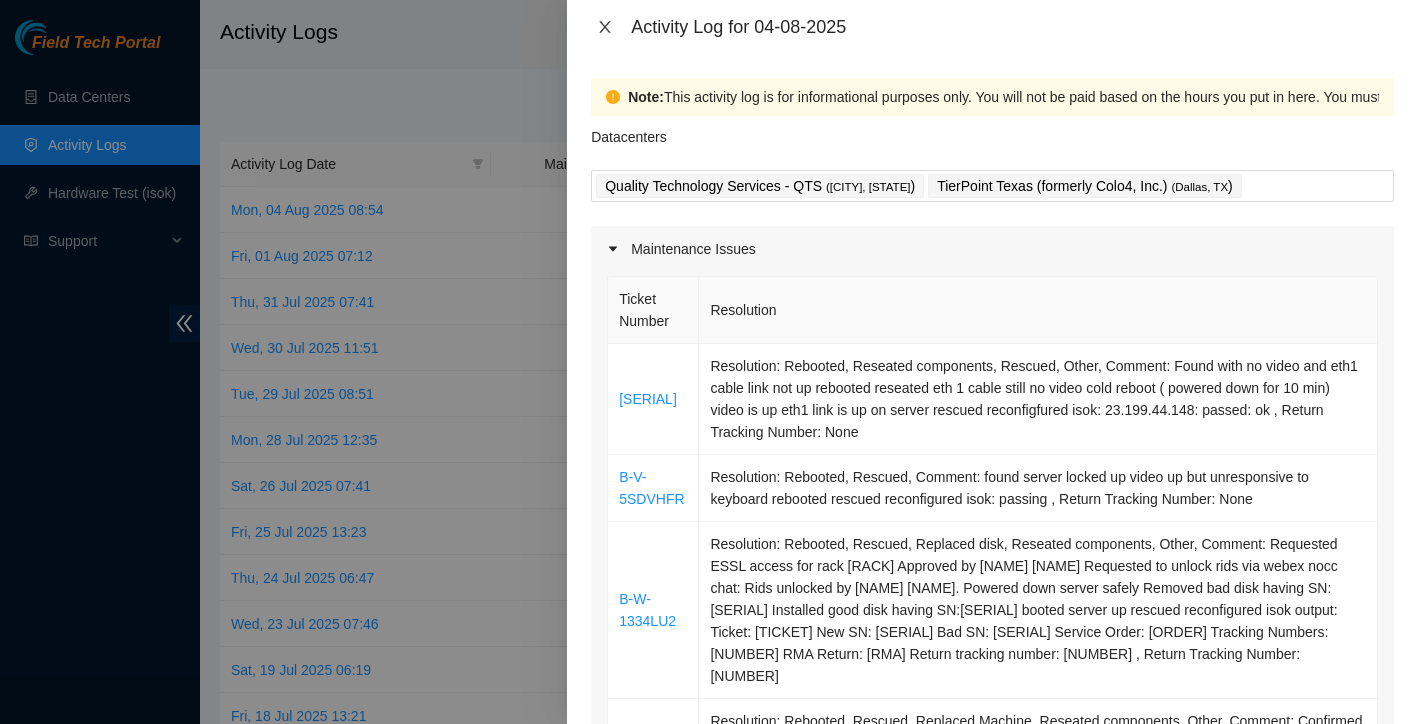 click 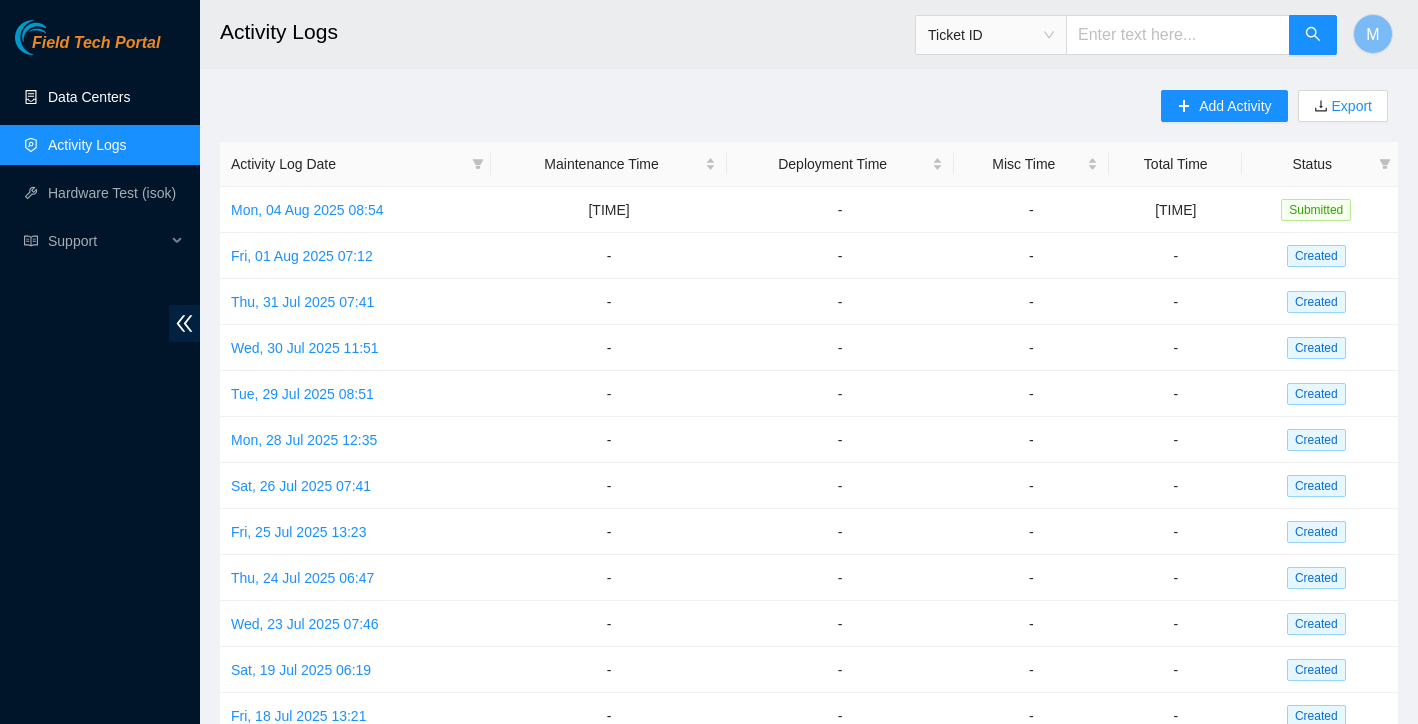 click on "Data Centers" at bounding box center [89, 97] 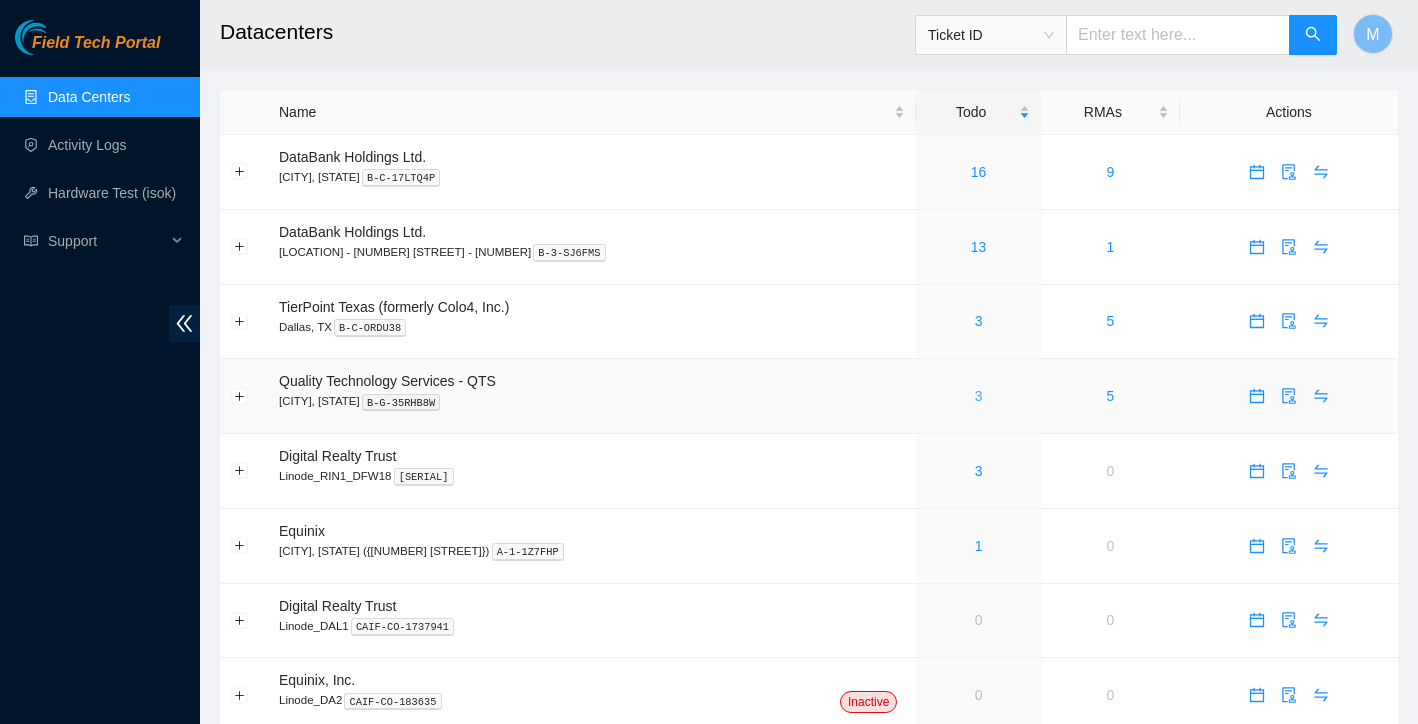 click on "3" at bounding box center (979, 396) 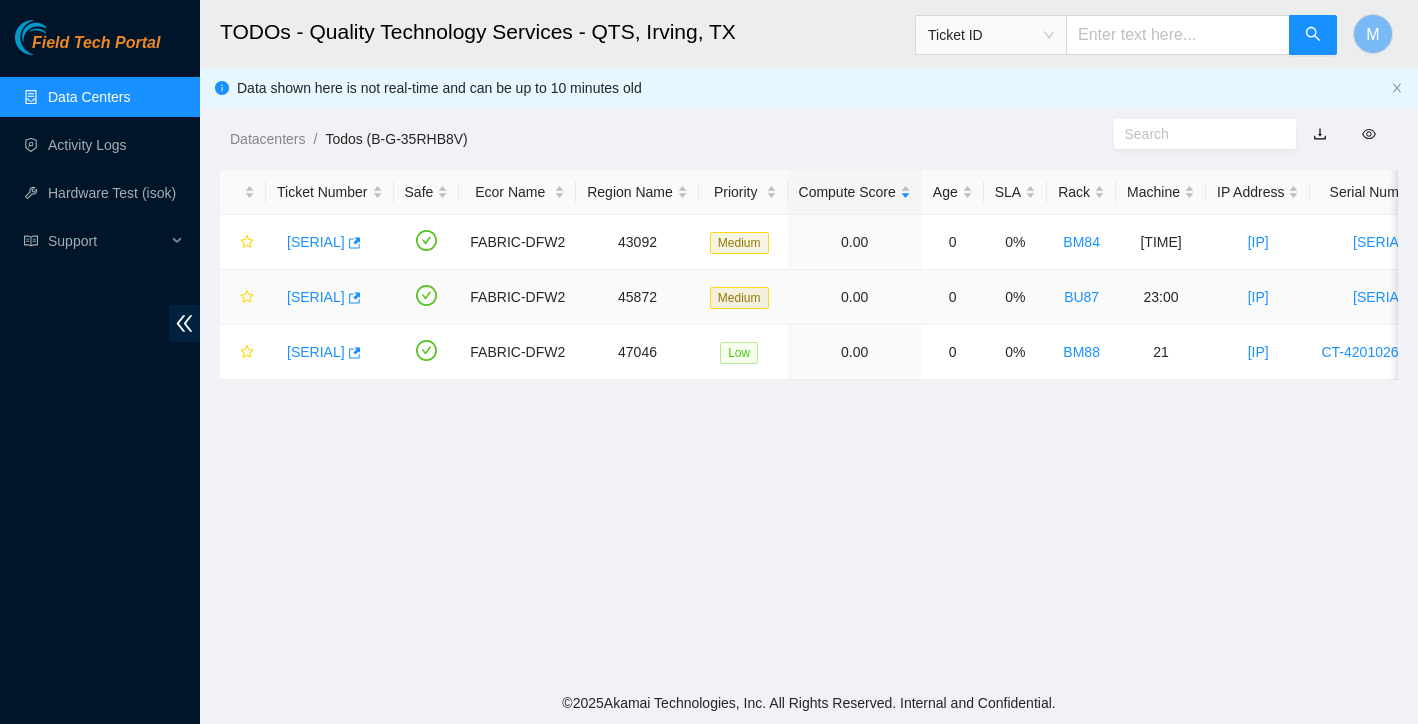 click on "[ORDER_ID]" at bounding box center (316, 297) 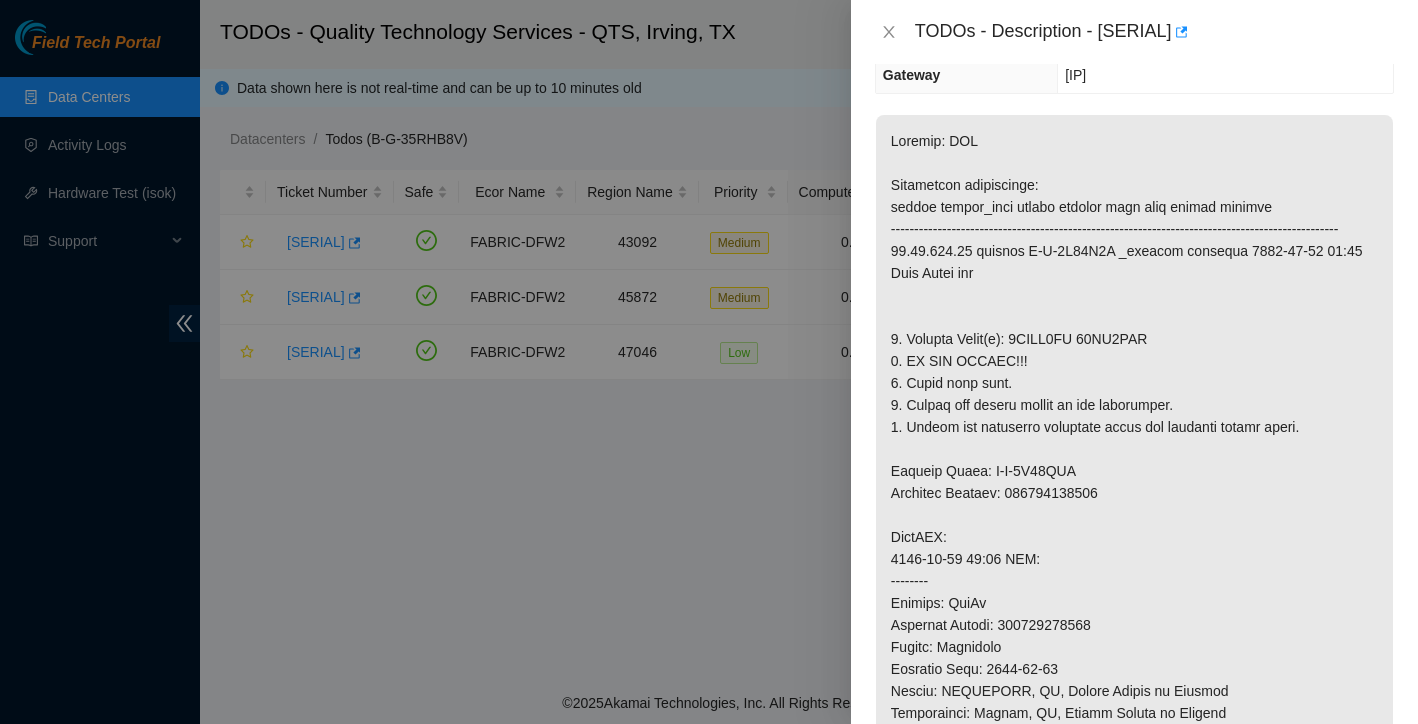 scroll, scrollTop: 304, scrollLeft: 0, axis: vertical 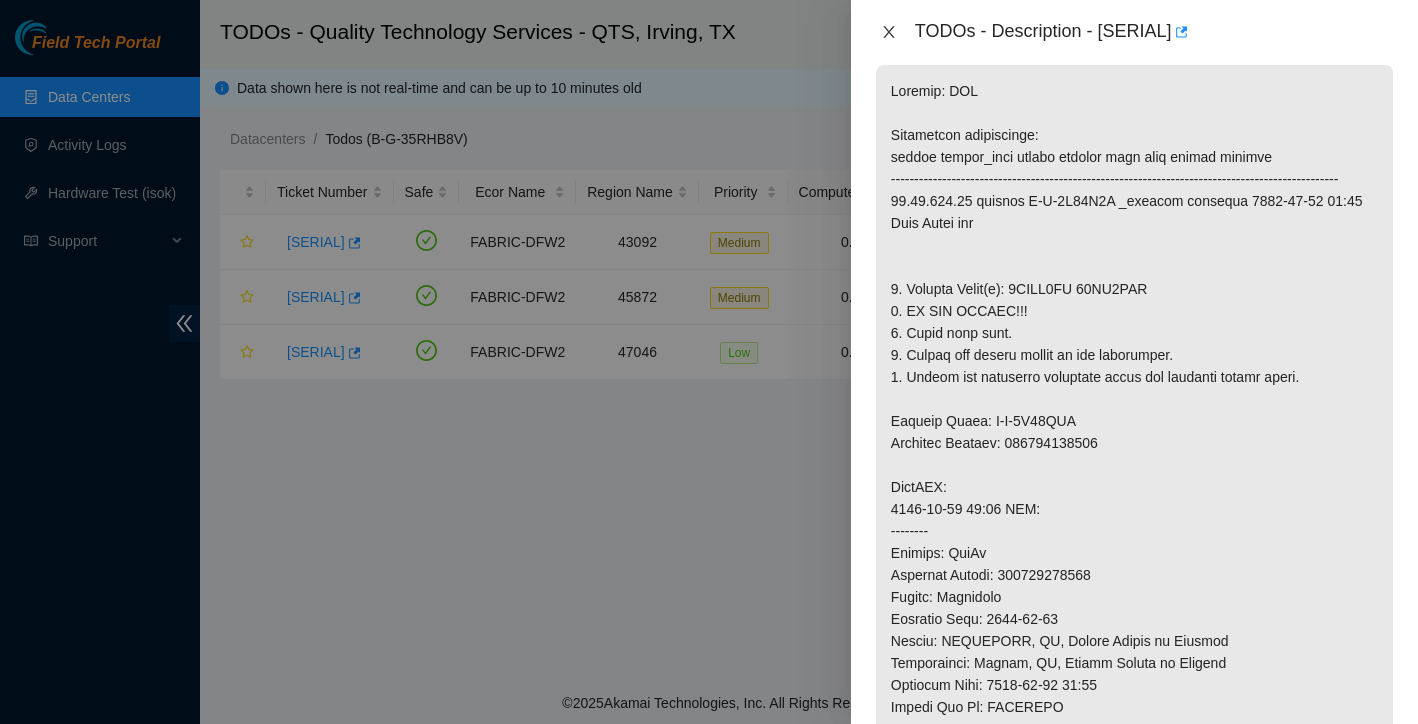 click 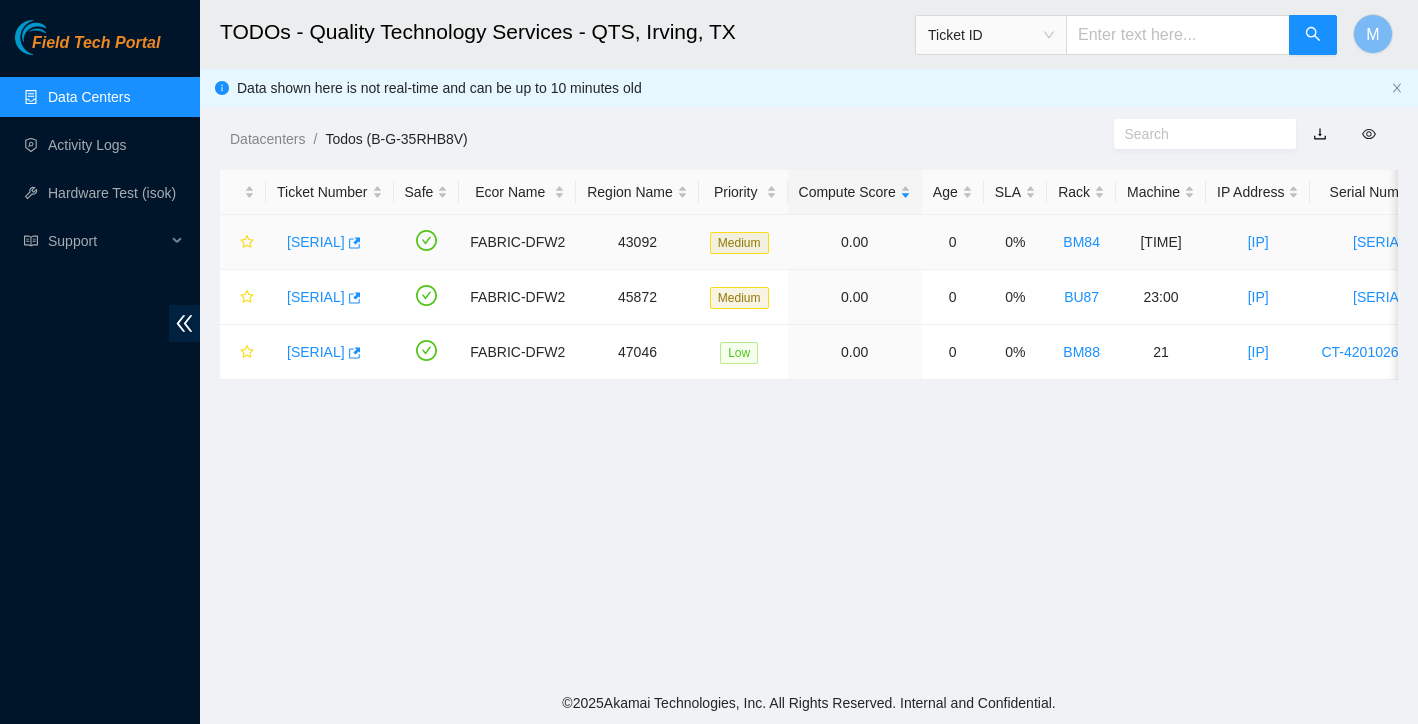 click on "[TICKET_ID]" at bounding box center (330, 242) 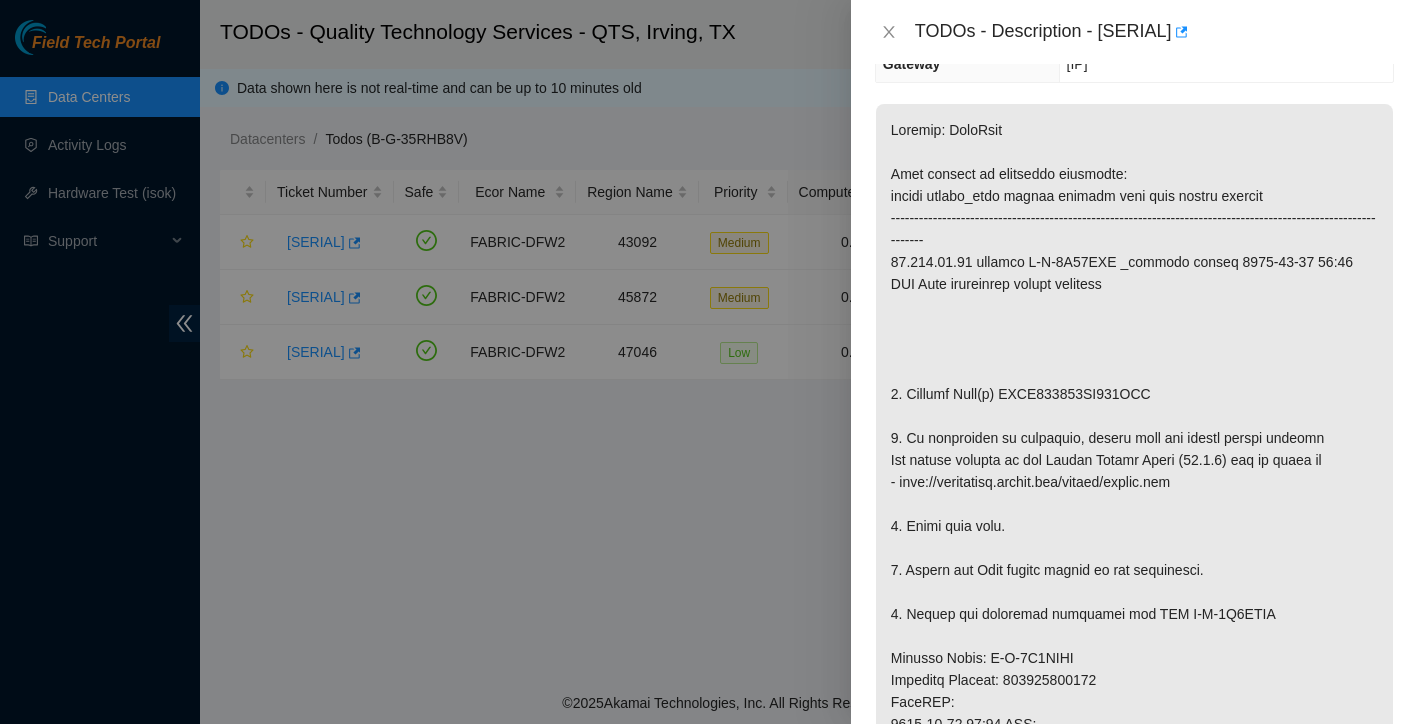 scroll, scrollTop: 217, scrollLeft: 0, axis: vertical 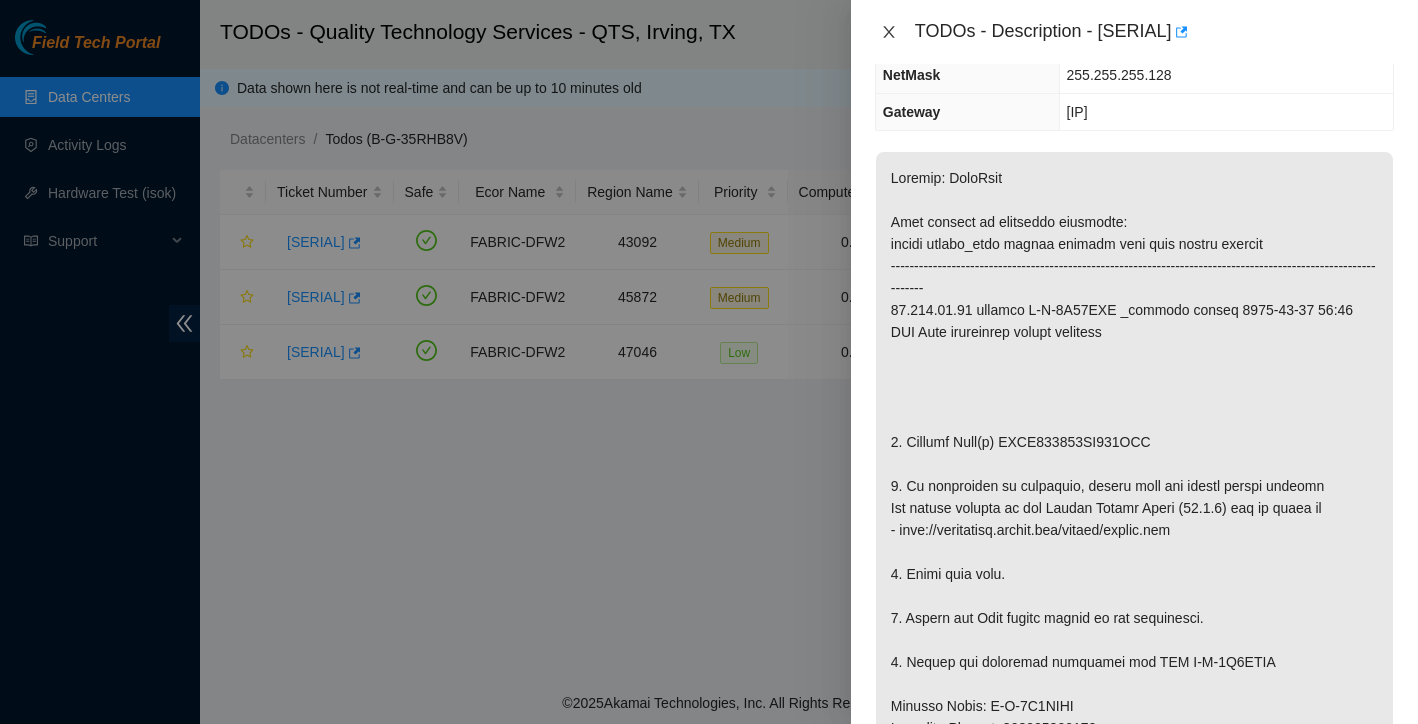 click 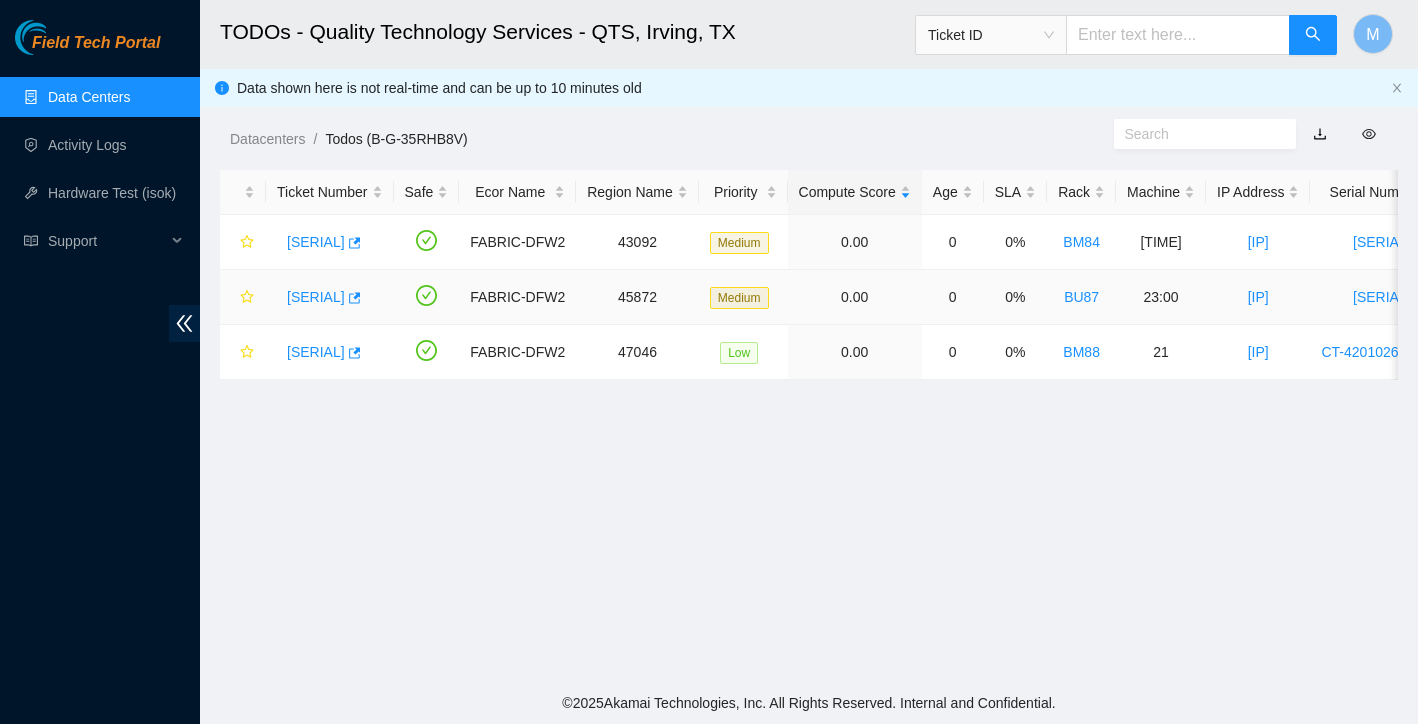click on "[ORDER_ID]" at bounding box center [316, 297] 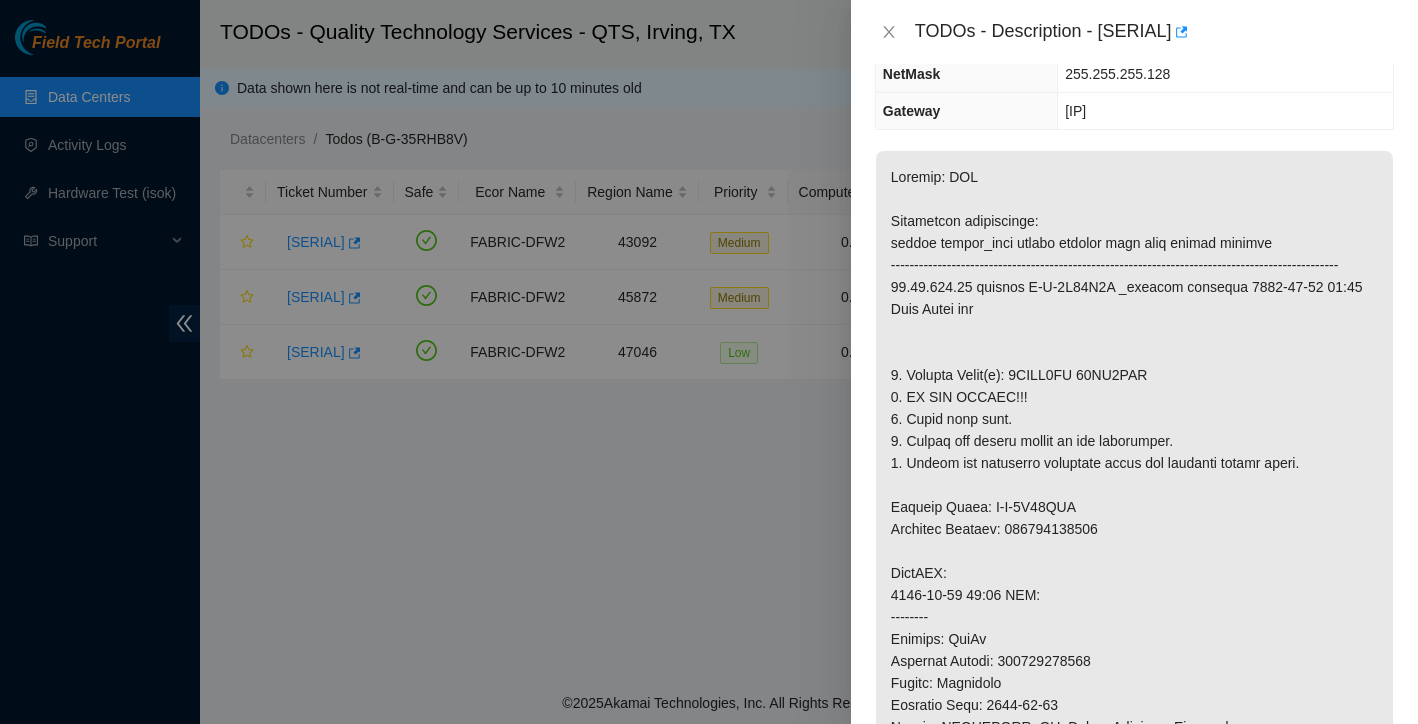 scroll, scrollTop: 220, scrollLeft: 0, axis: vertical 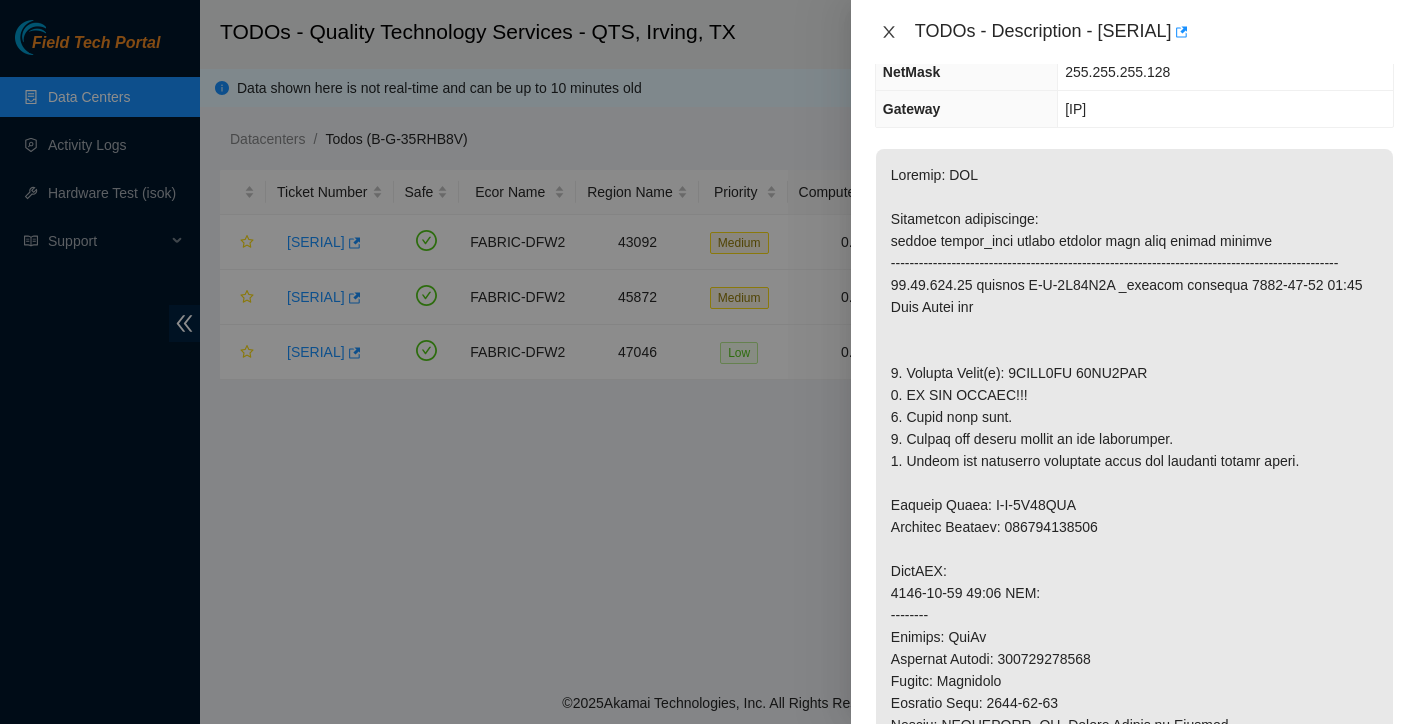 click 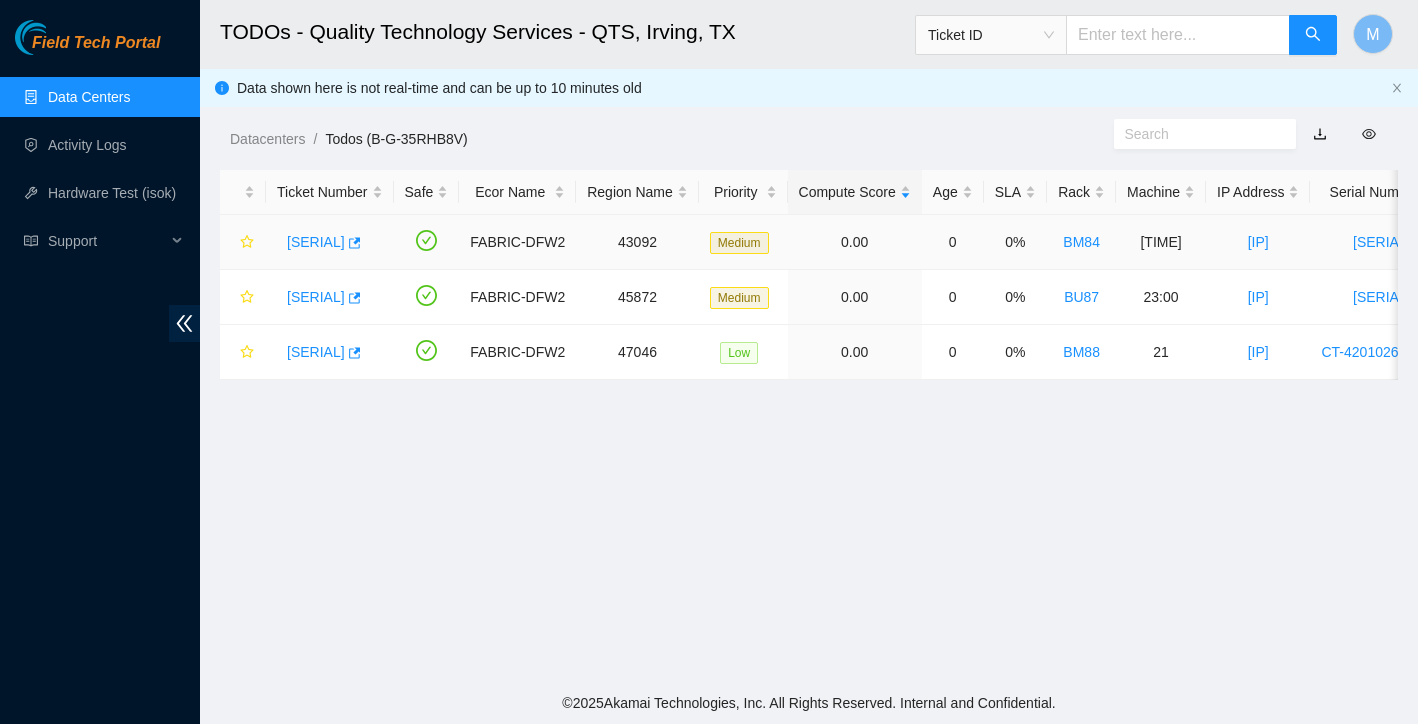 click on "[TICKET_ID]" at bounding box center (316, 242) 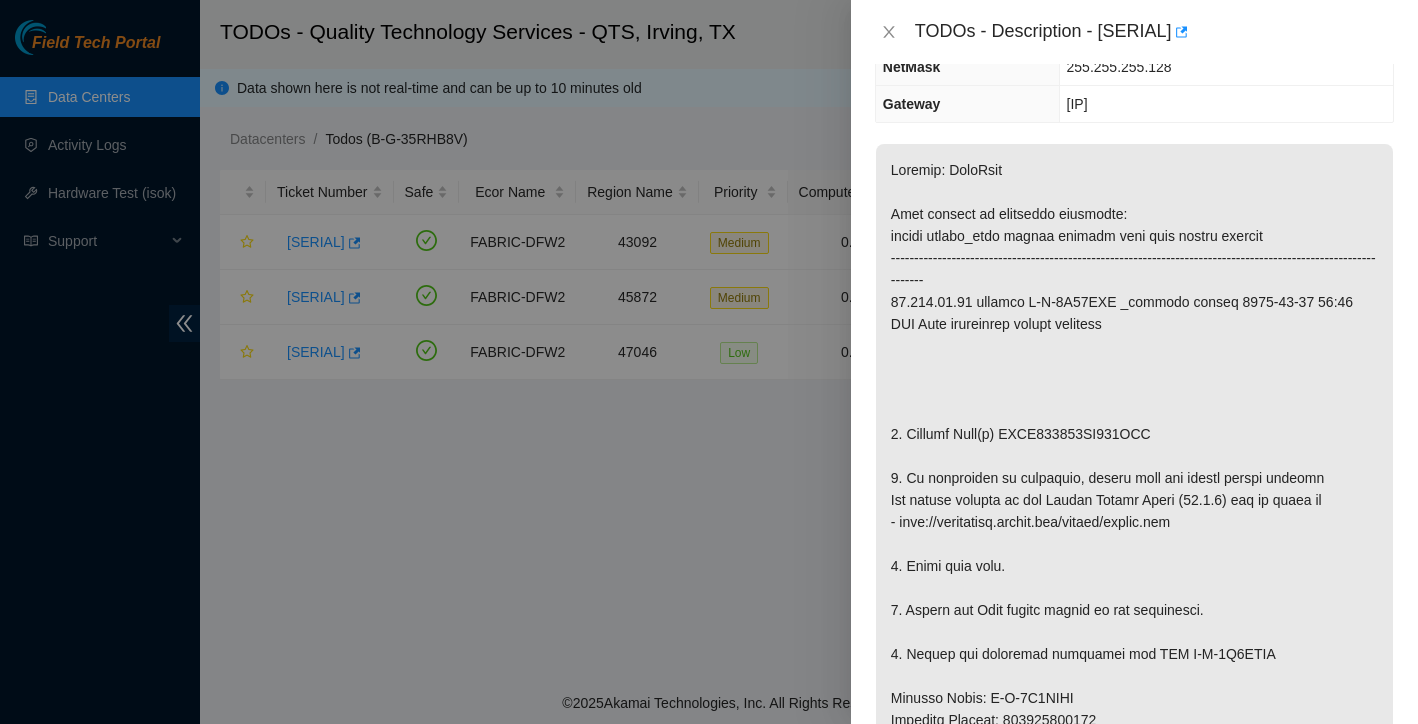 scroll, scrollTop: 219, scrollLeft: 0, axis: vertical 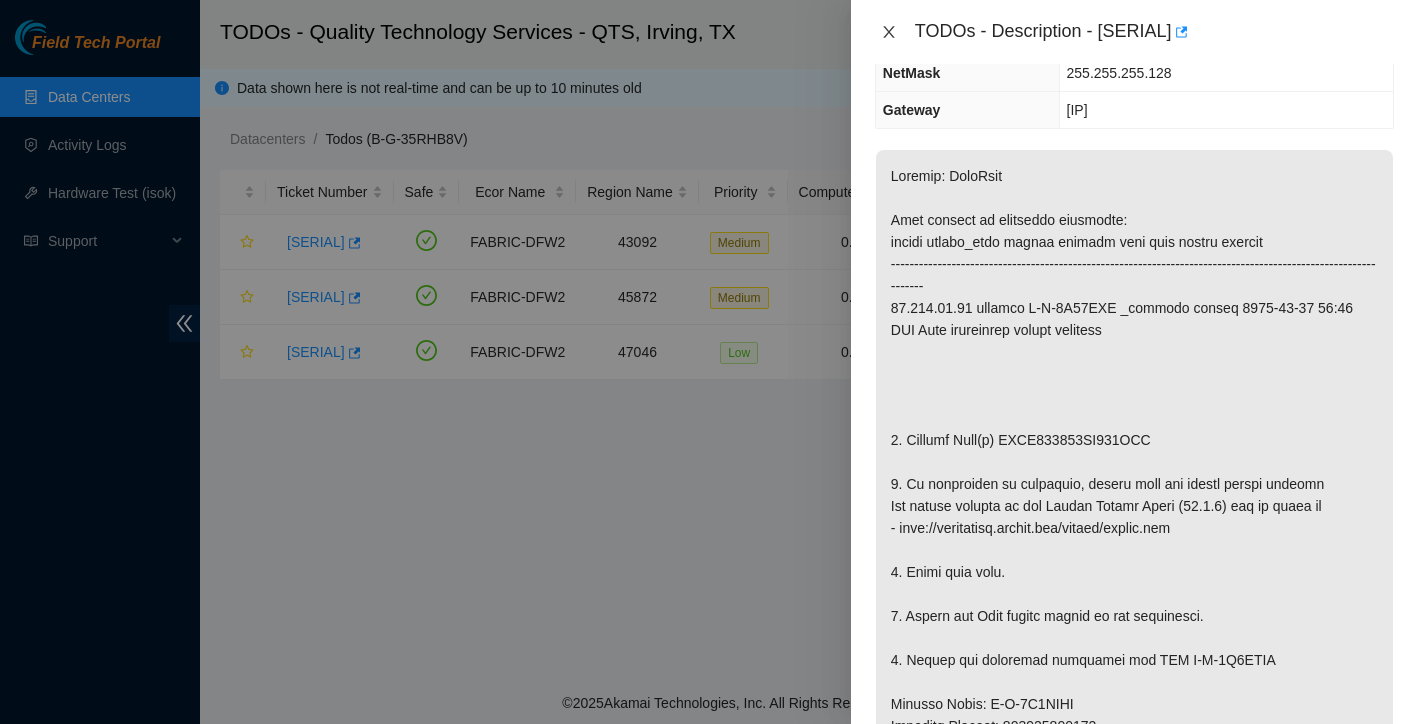 click 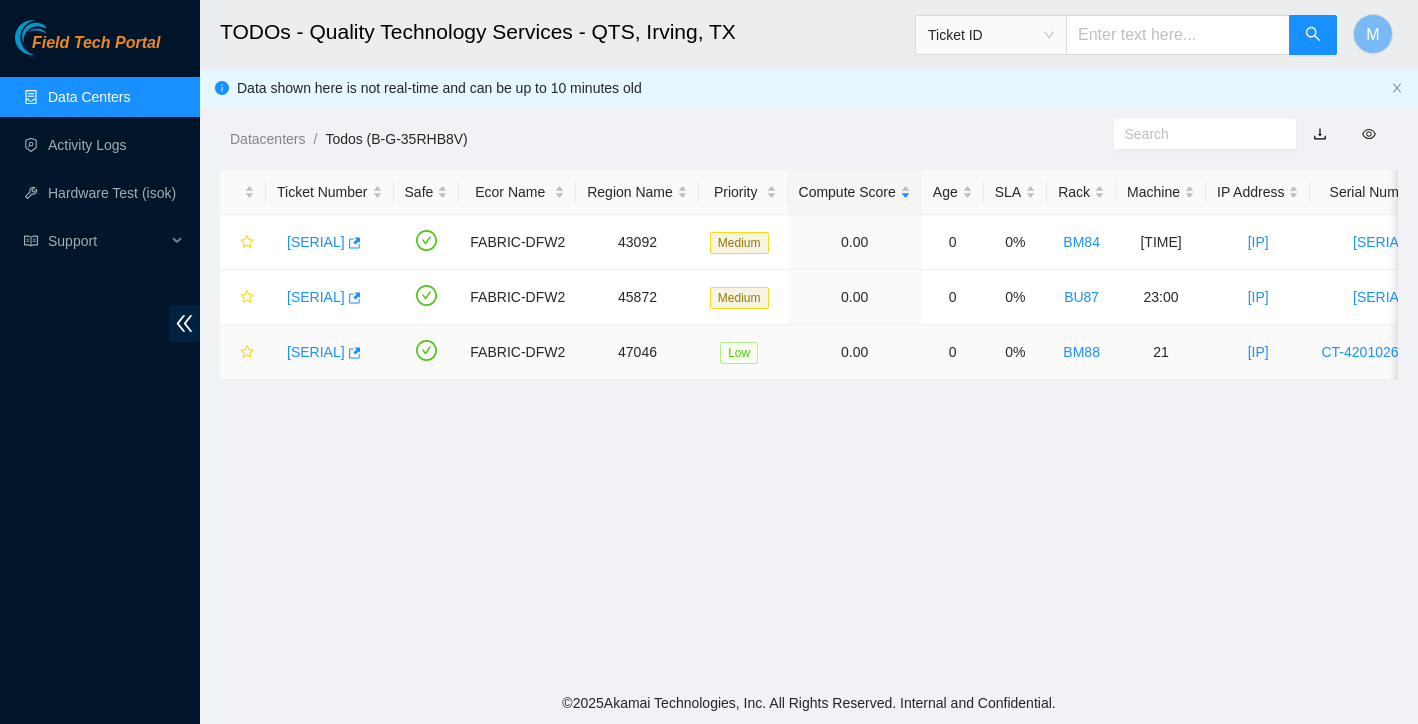 click on "[ORDER_ID]" at bounding box center (316, 352) 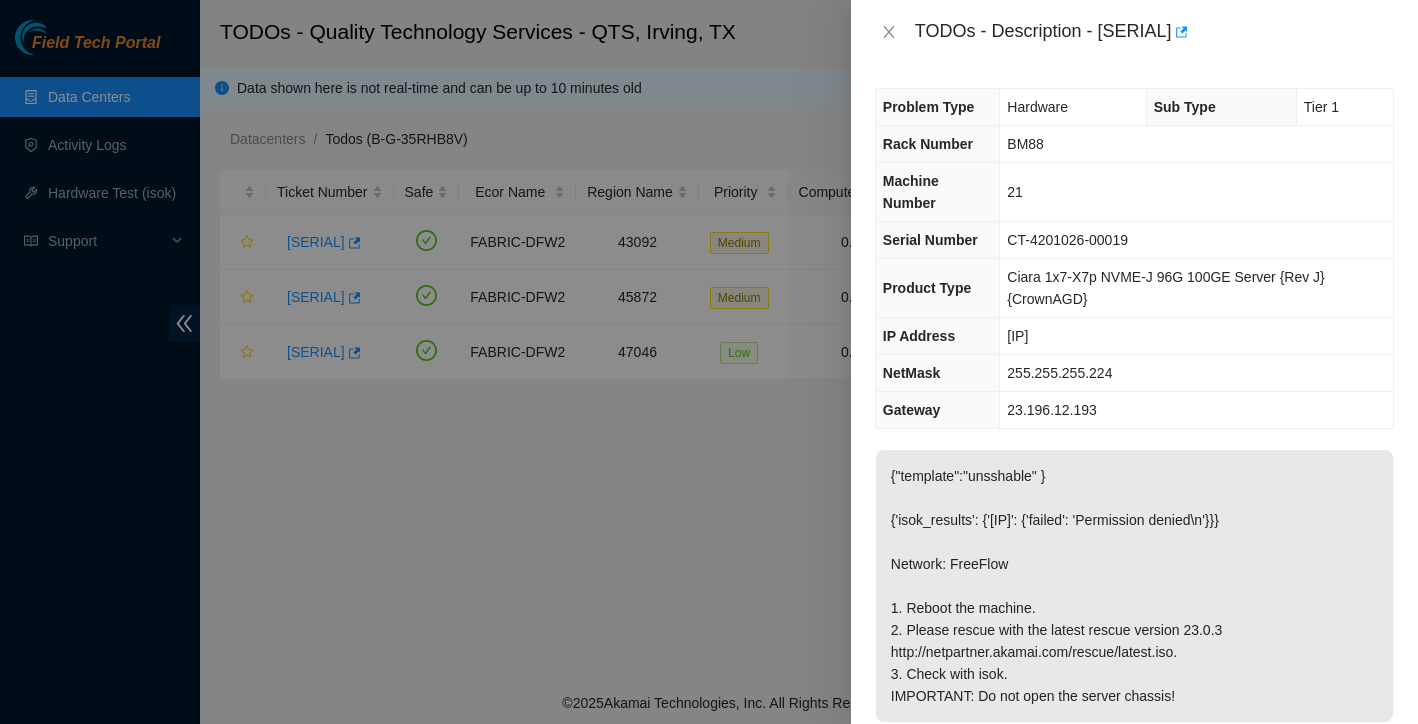 scroll, scrollTop: 0, scrollLeft: 0, axis: both 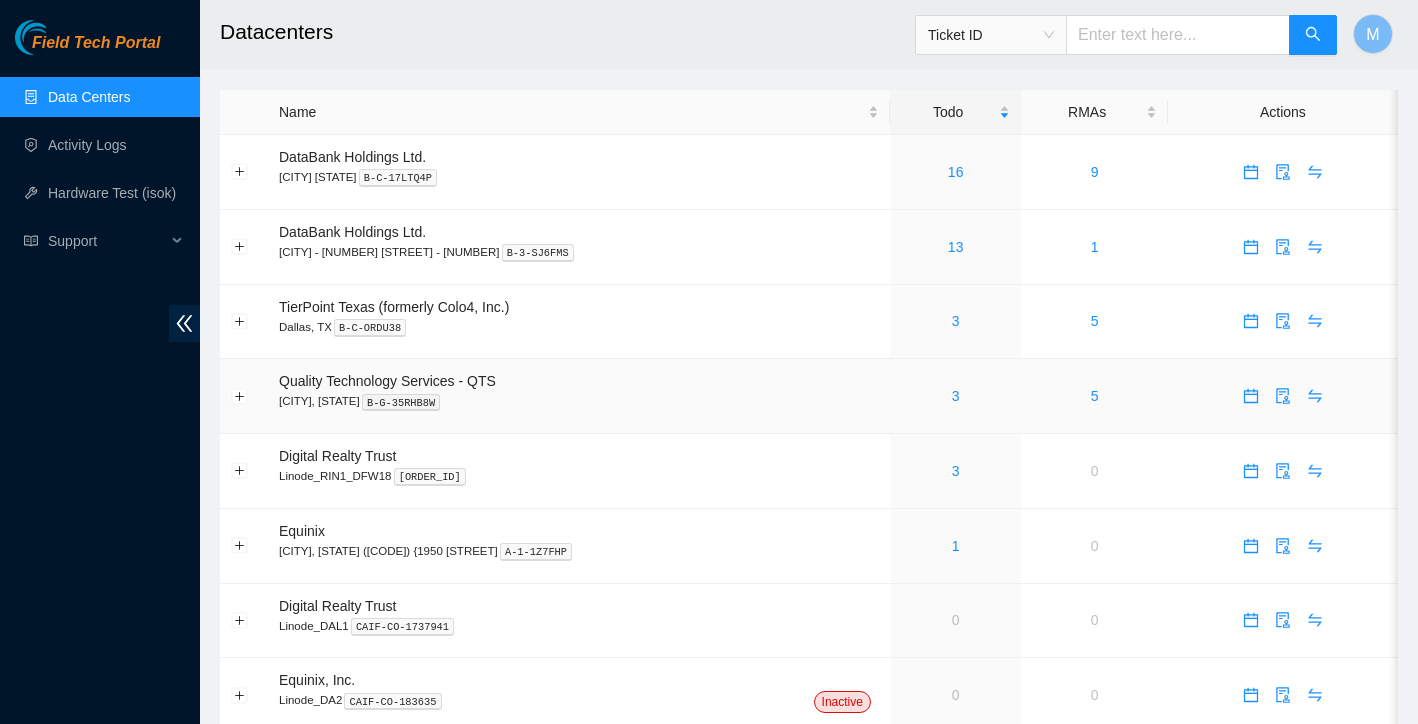 click on "3" at bounding box center (955, 396) 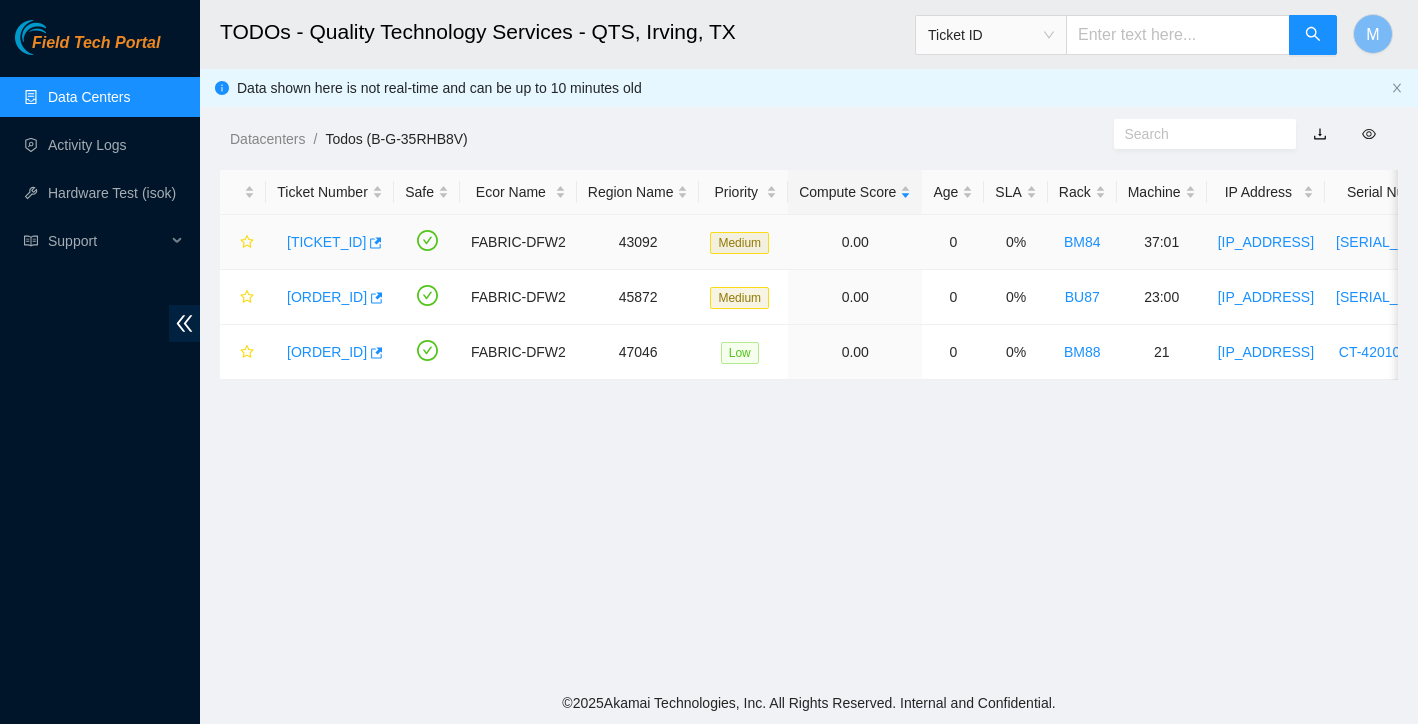 click on "[TICKET_ID]" at bounding box center [326, 242] 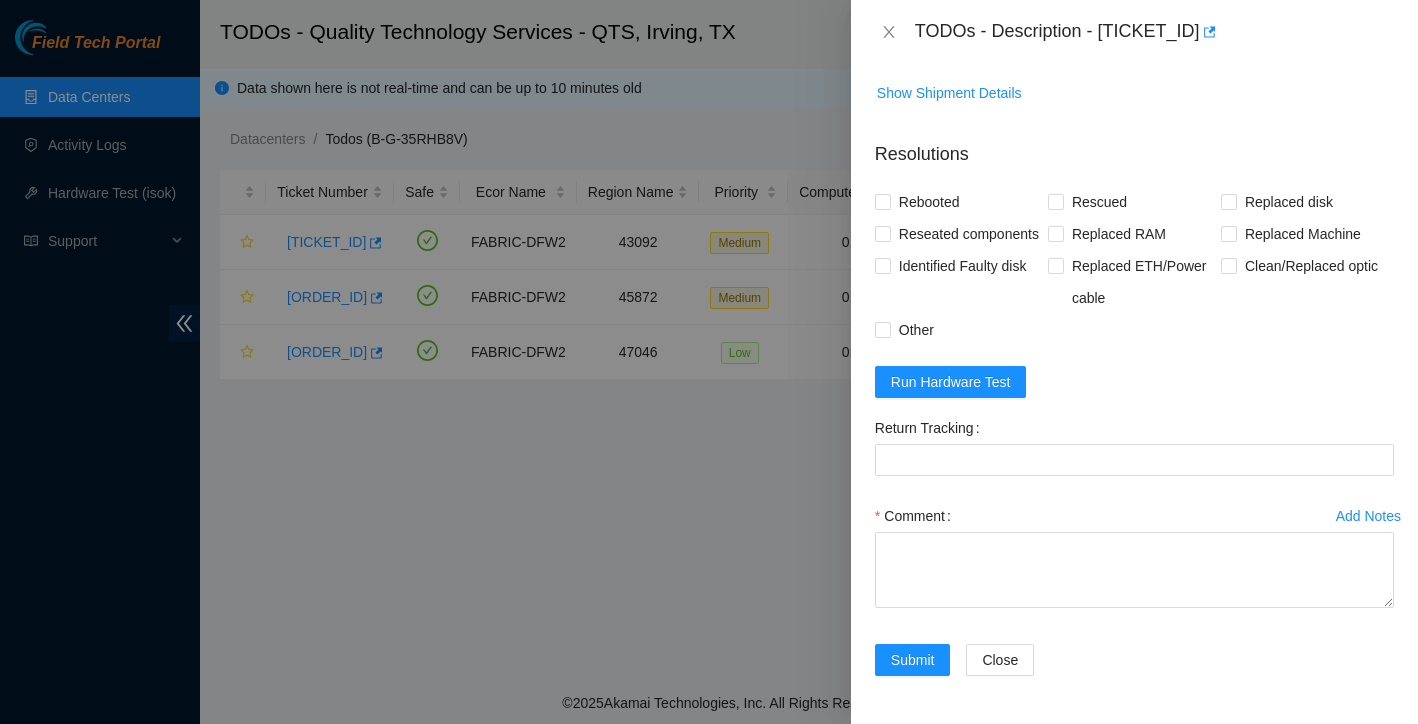 scroll, scrollTop: 1512, scrollLeft: 0, axis: vertical 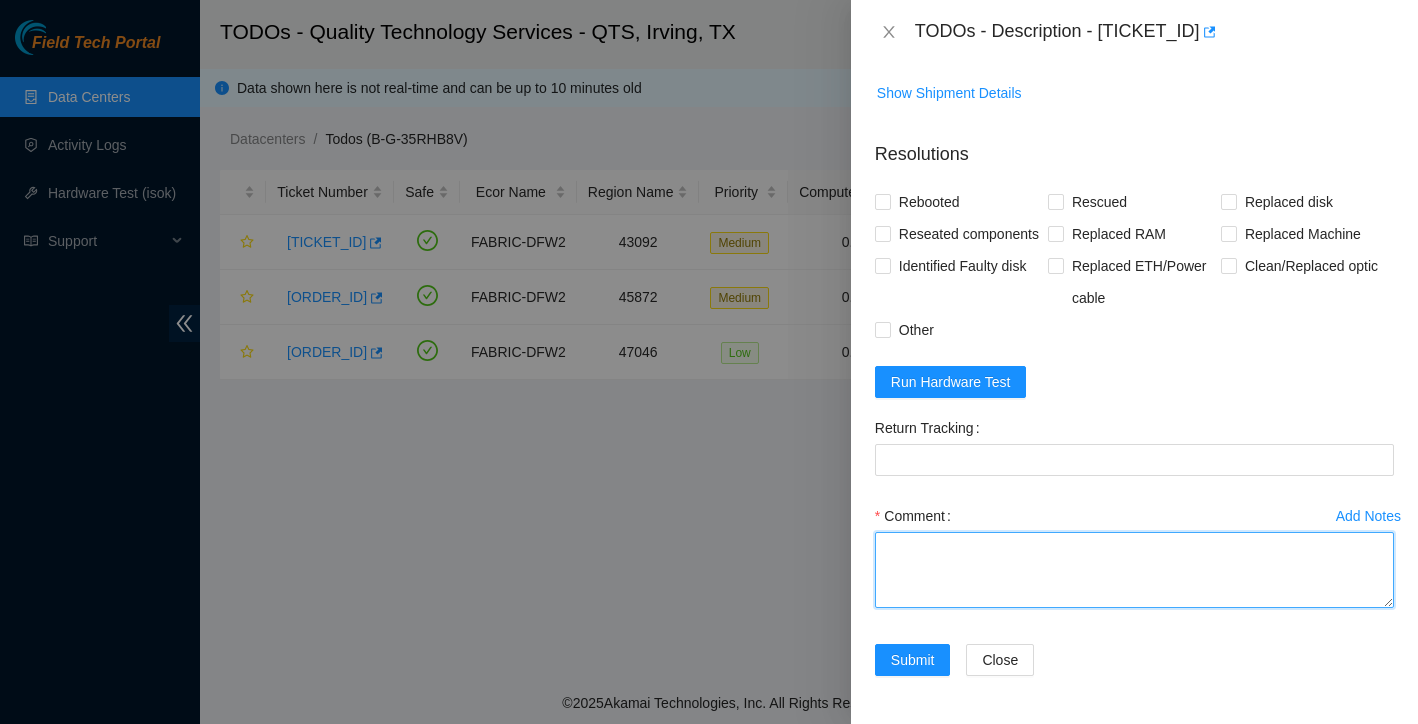 click on "Comment" at bounding box center (1134, 570) 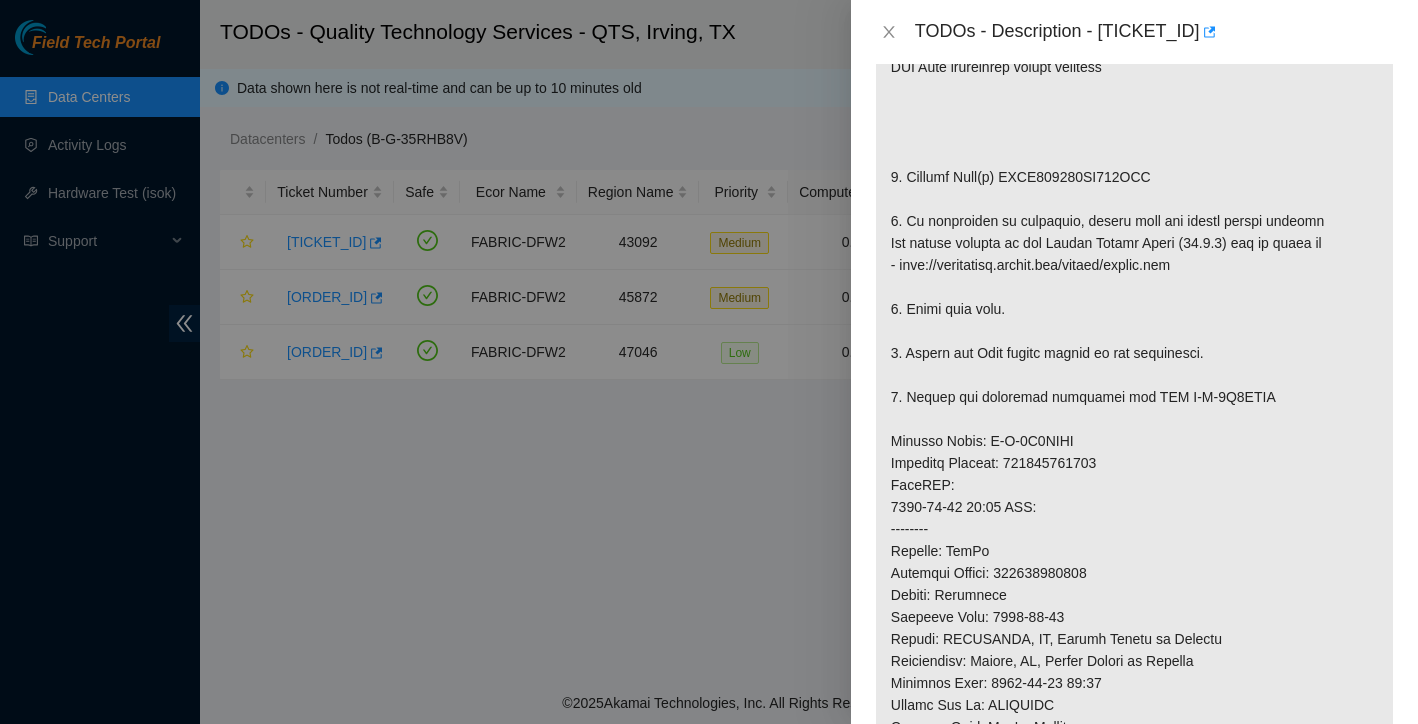 scroll, scrollTop: 199, scrollLeft: 0, axis: vertical 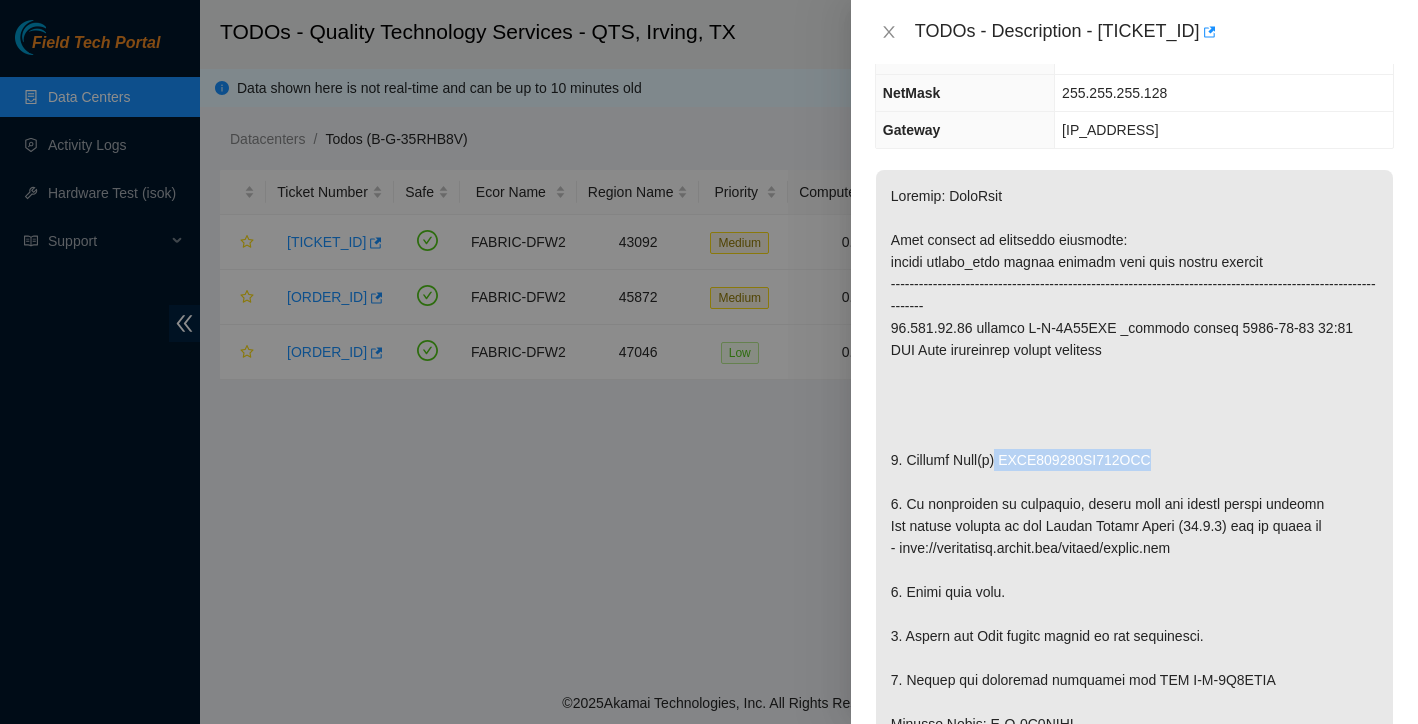 drag, startPoint x: 1010, startPoint y: 456, endPoint x: 1185, endPoint y: 459, distance: 175.02571 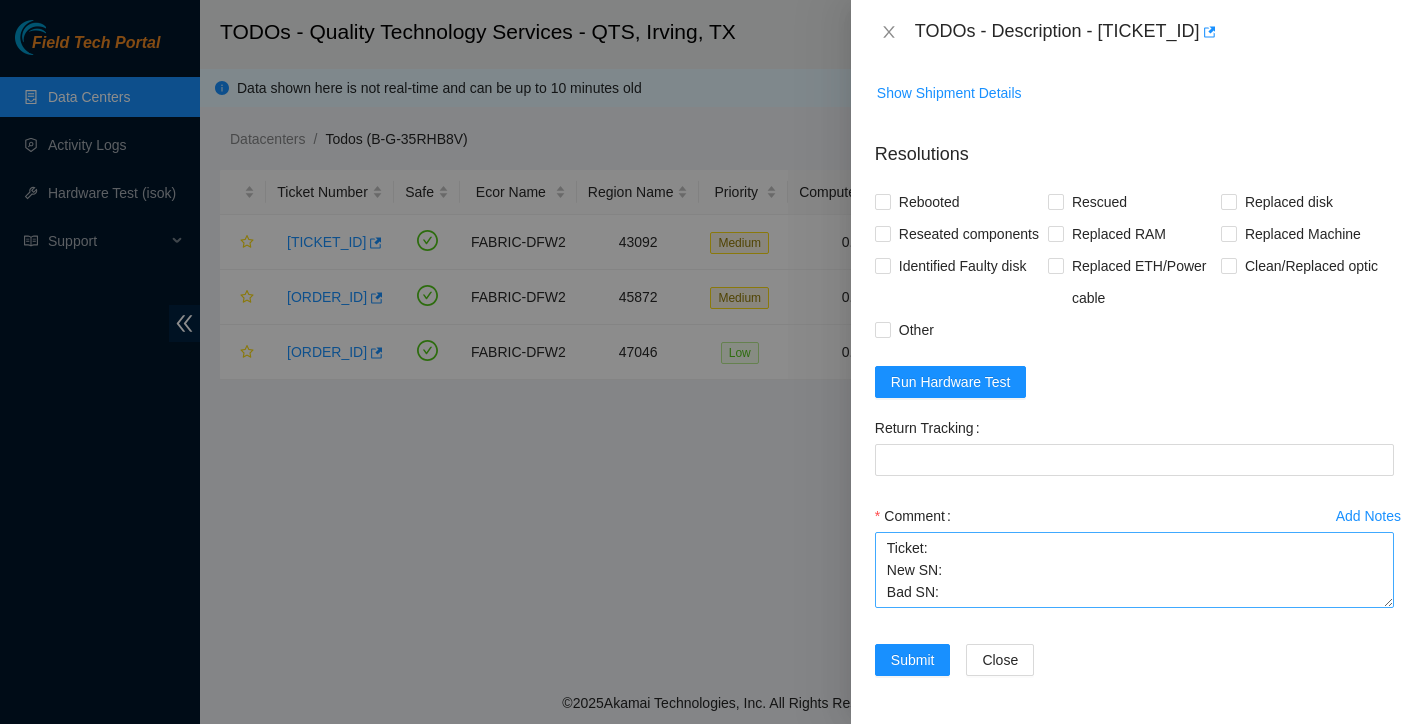 scroll, scrollTop: 1512, scrollLeft: 0, axis: vertical 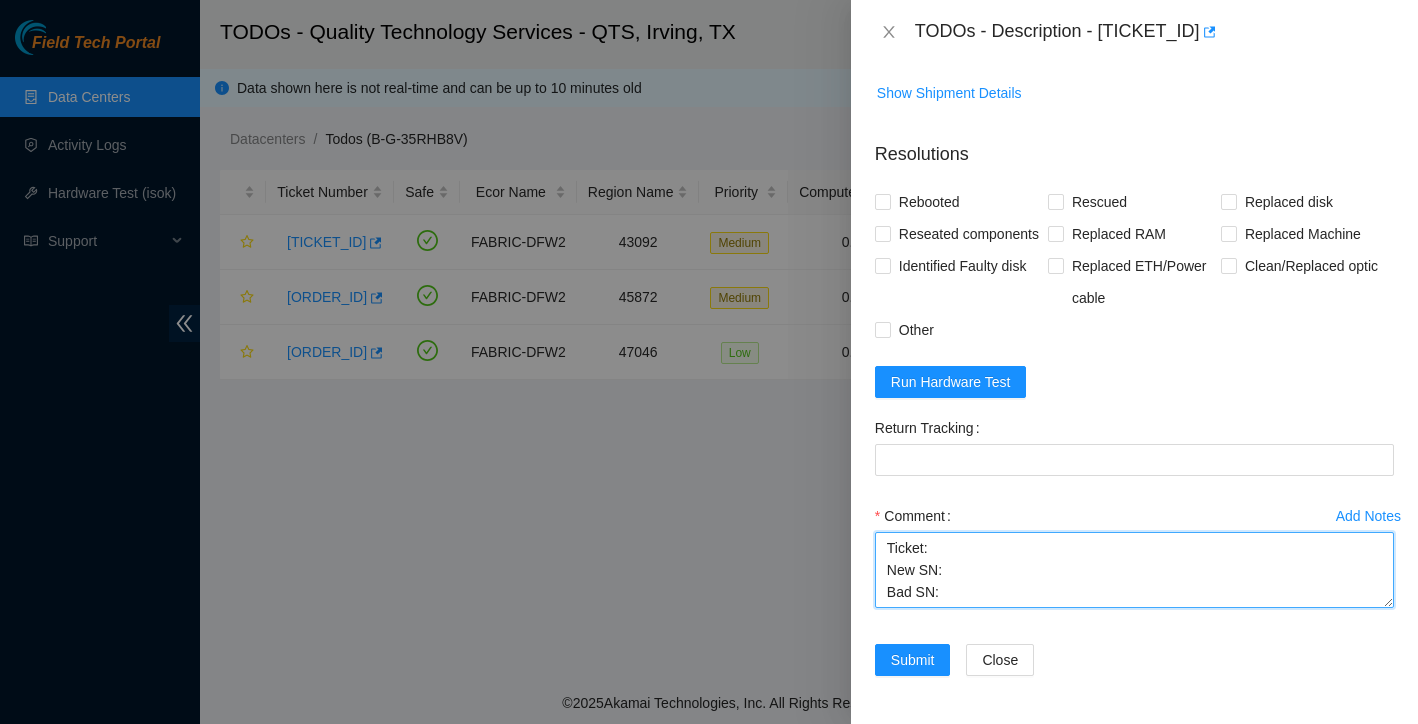 click on "Ticket:
New SN:
Bad SN:" at bounding box center (1134, 570) 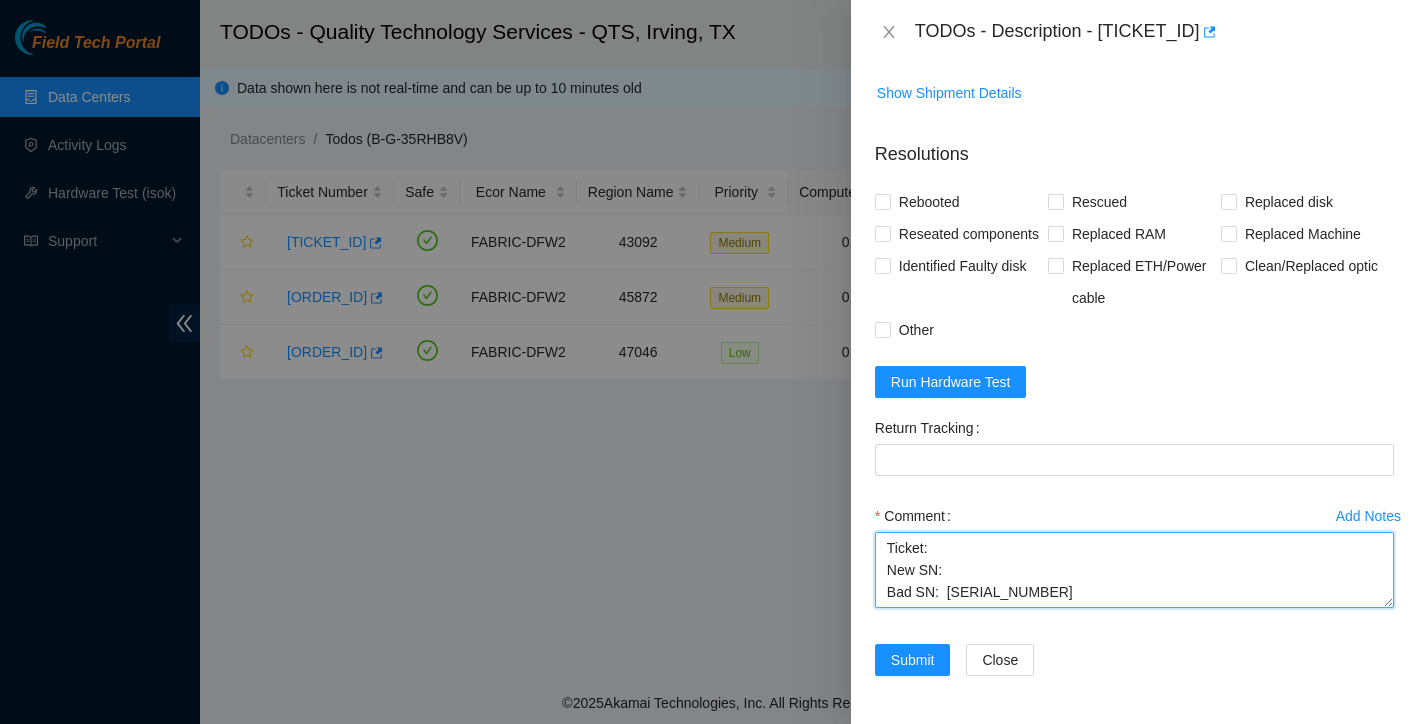 scroll, scrollTop: 0, scrollLeft: 0, axis: both 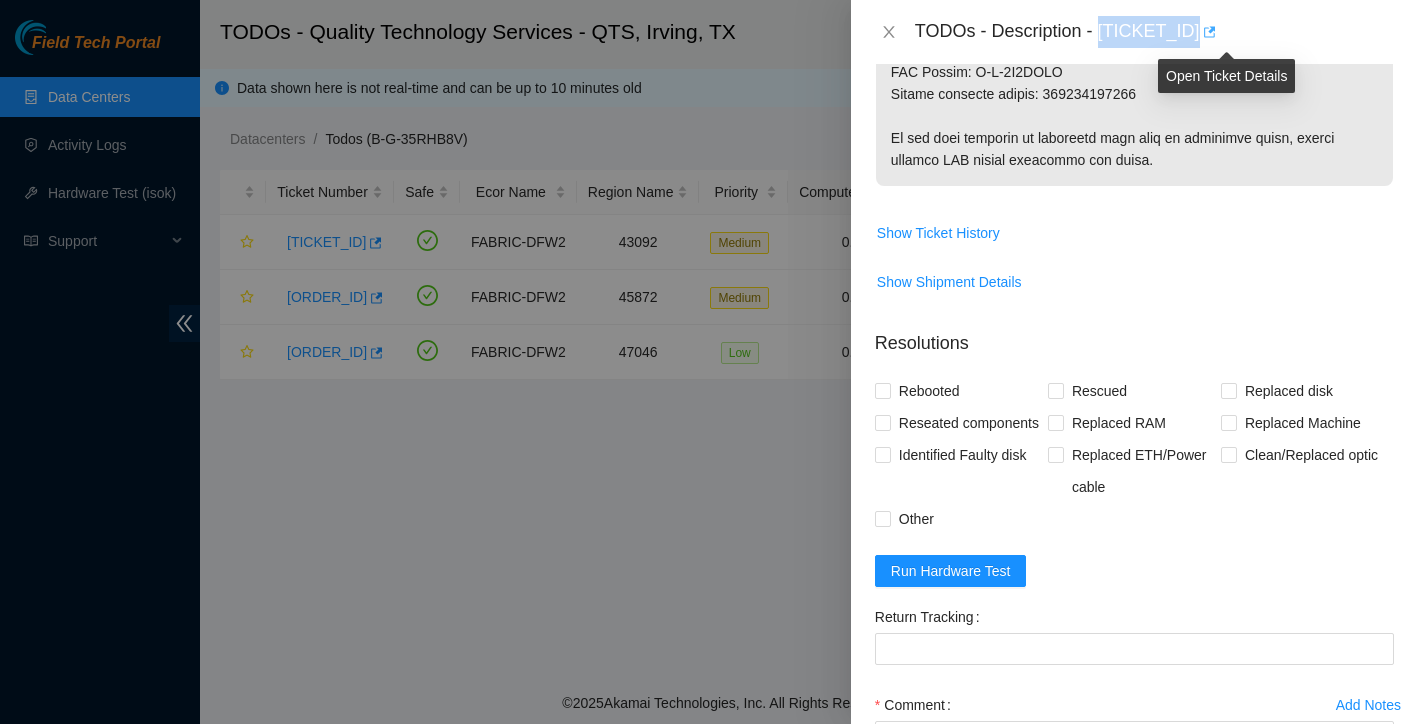 drag, startPoint x: 1106, startPoint y: 30, endPoint x: 1223, endPoint y: 28, distance: 117.01709 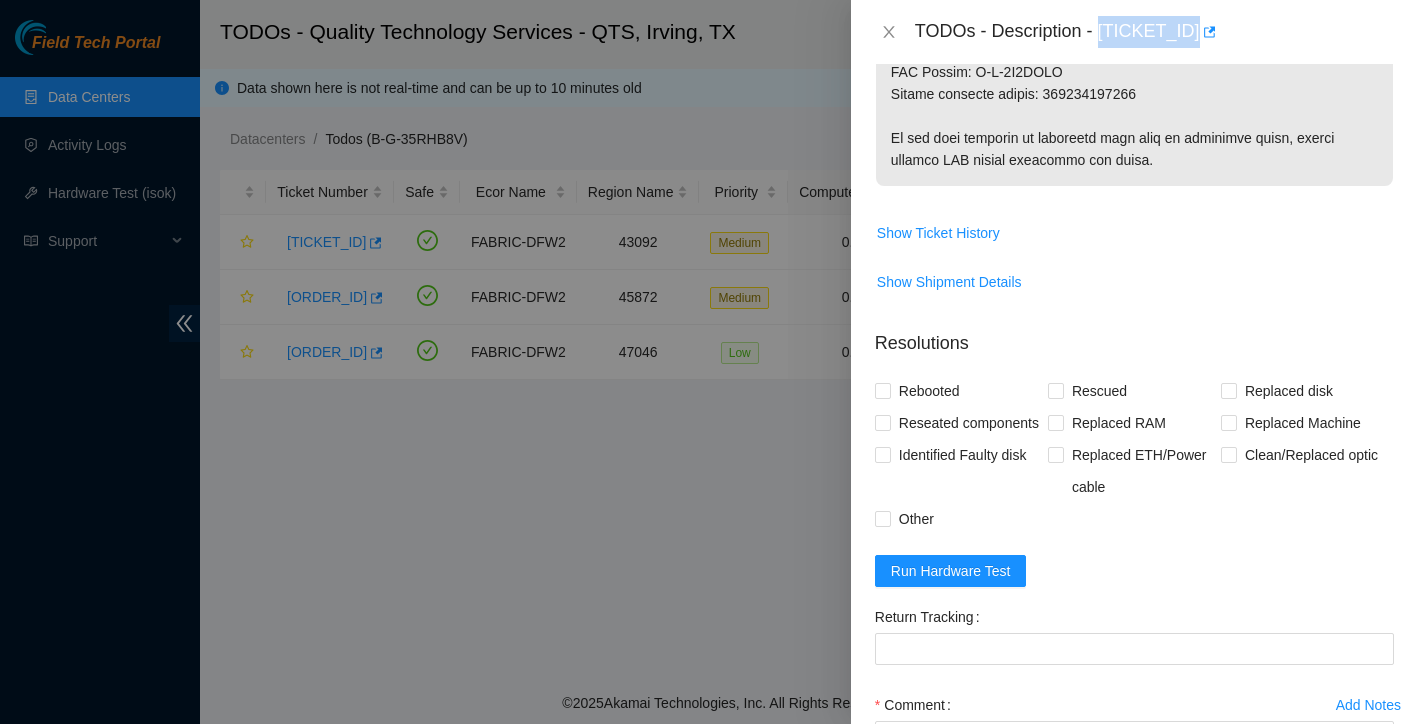 copy on "[TICKET_ID]" 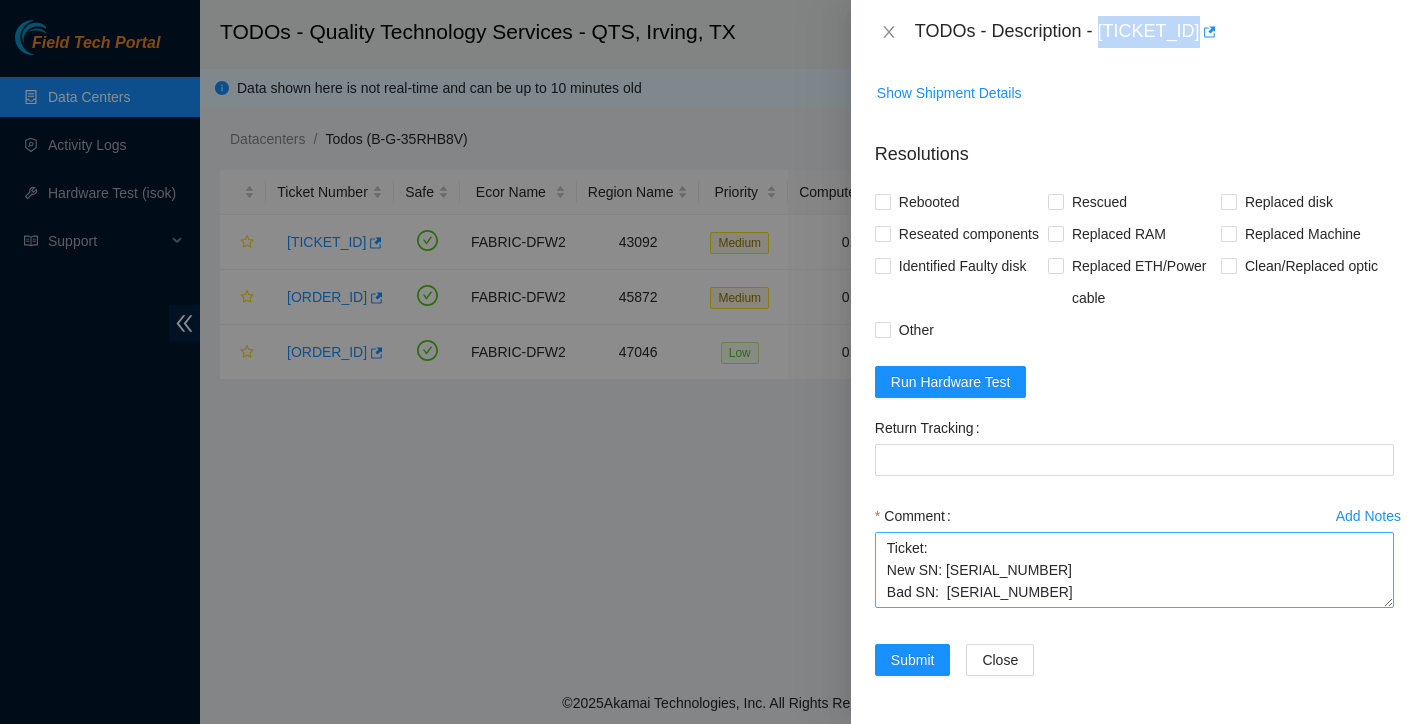 scroll, scrollTop: 1512, scrollLeft: 0, axis: vertical 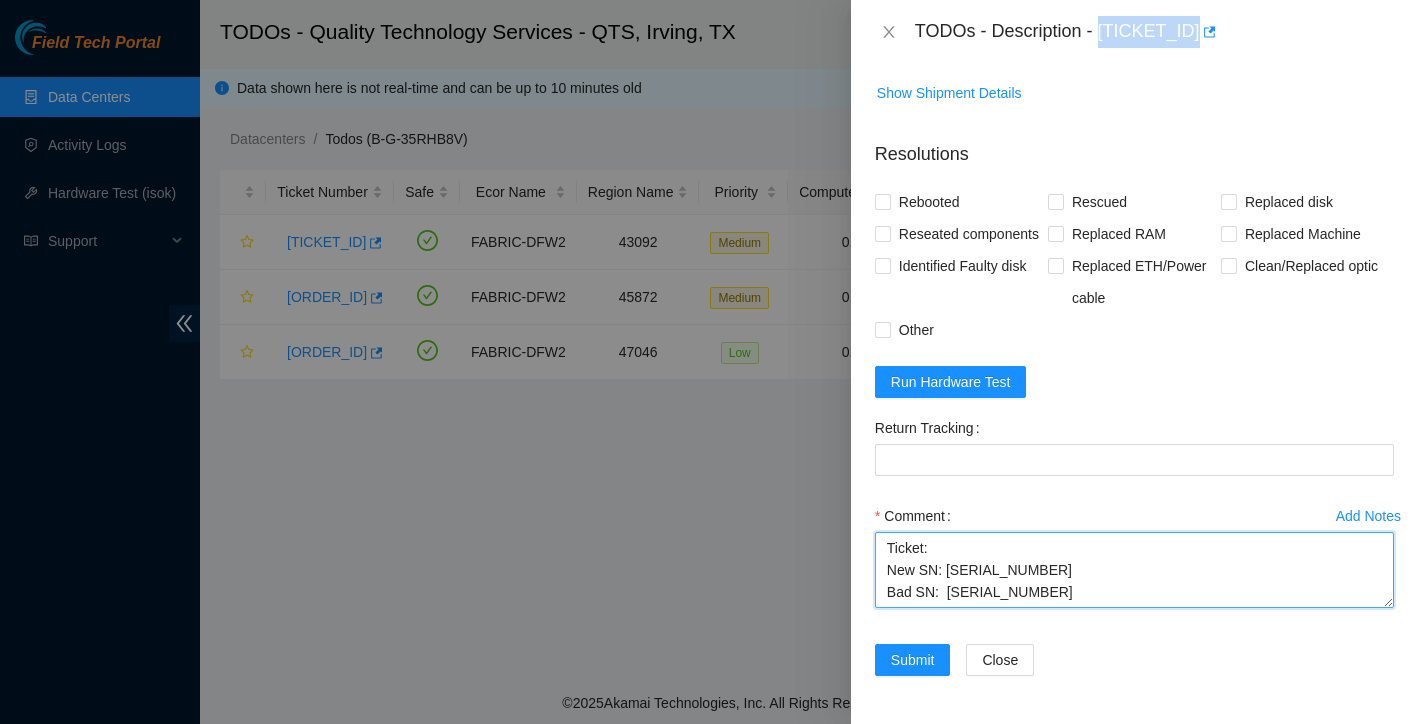 click on "Ticket:
New SN: [SERIAL_NUMBER]
Bad SN:  [SERIAL_NUMBER]" at bounding box center [1134, 570] 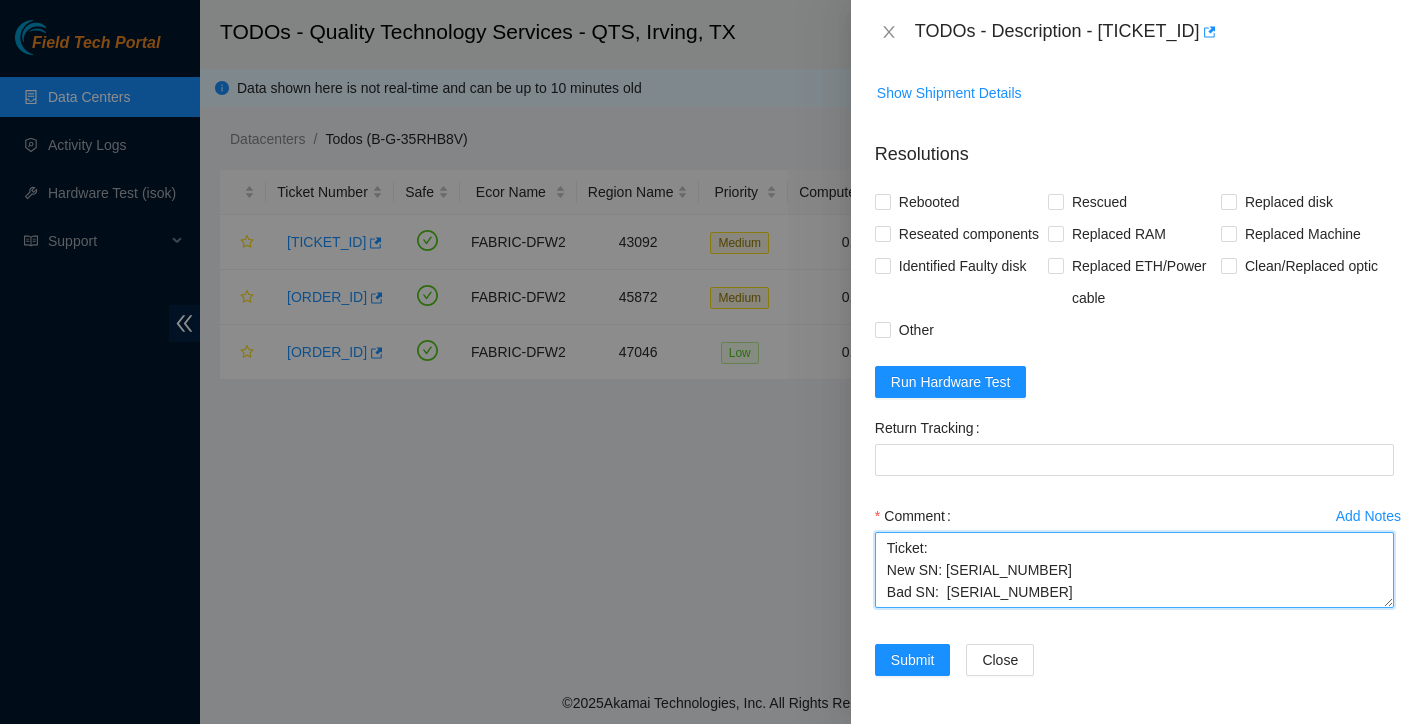 paste on "[TICKET_ID]" 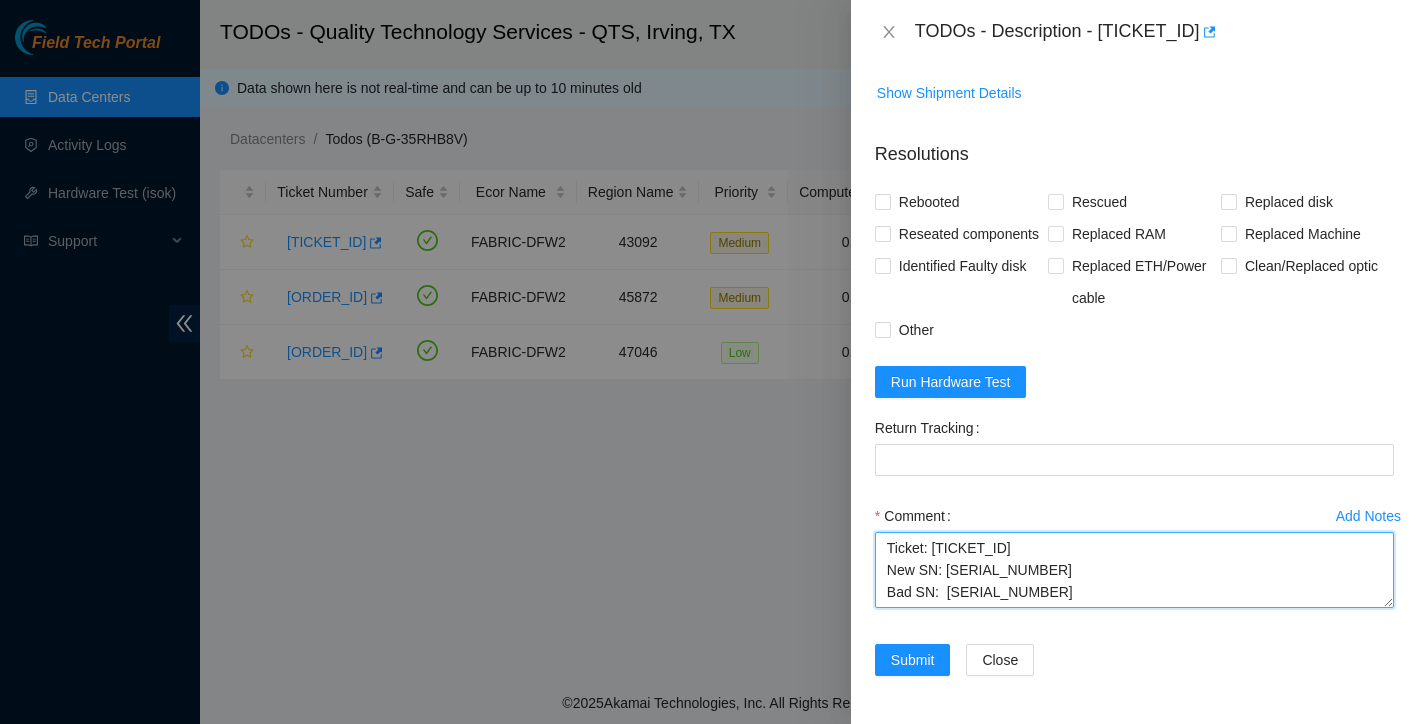 click on "Ticket: [TICKET_ID]
New SN: [SERIAL_NUMBER]
Bad SN:  [SERIAL_NUMBER]" at bounding box center (1134, 570) 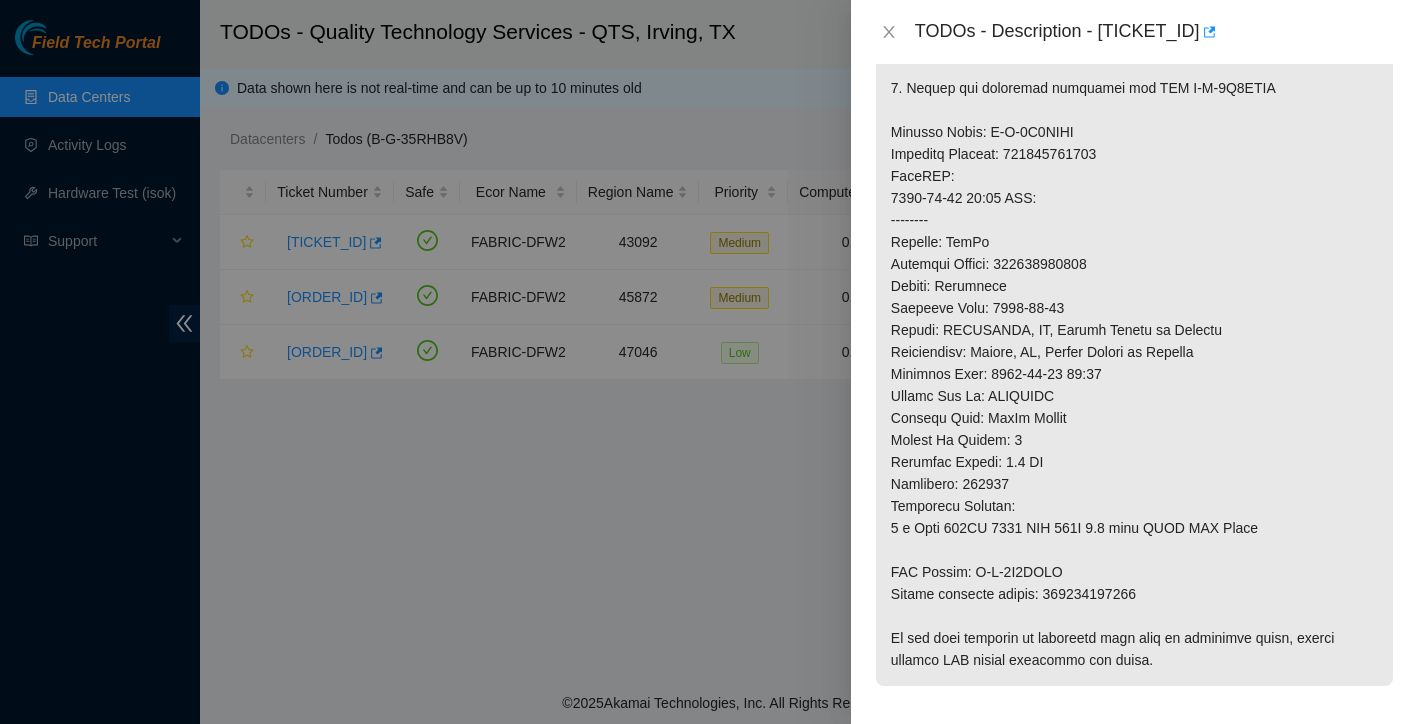 scroll, scrollTop: 759, scrollLeft: 0, axis: vertical 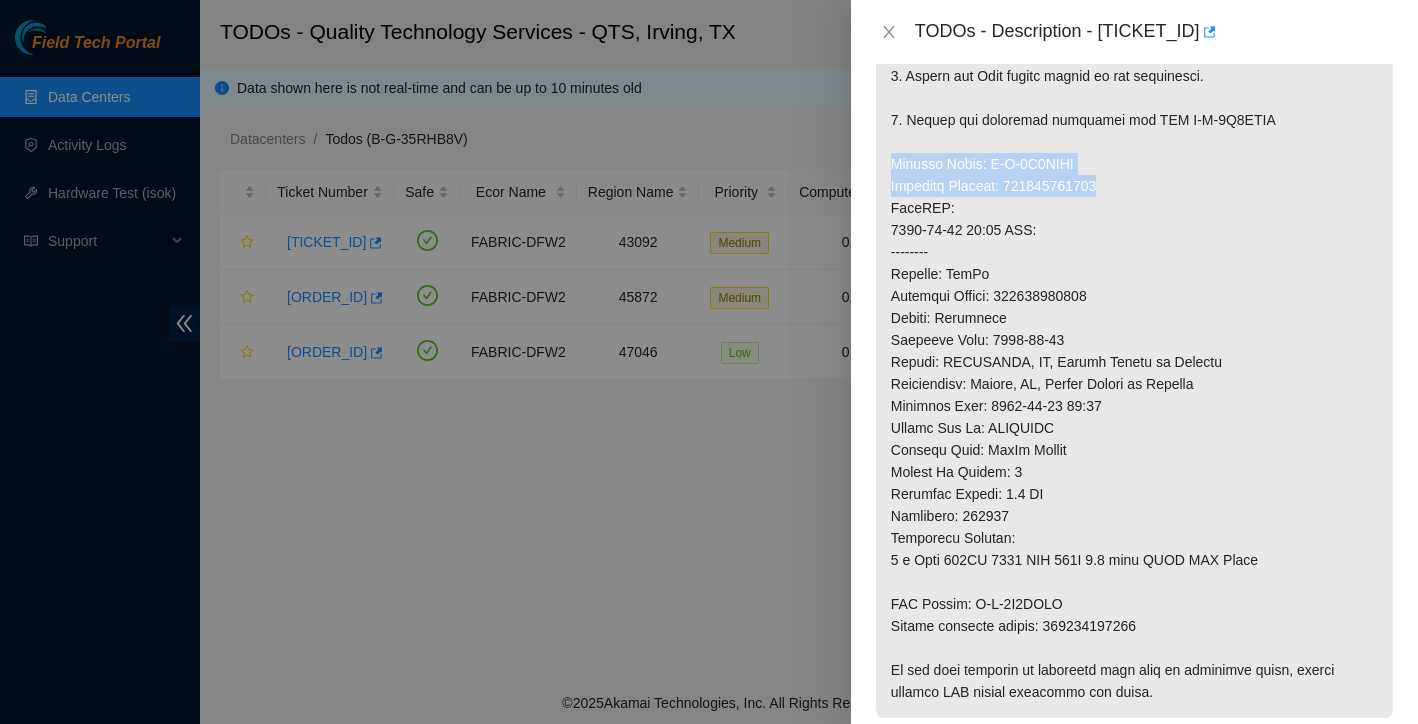 drag, startPoint x: 892, startPoint y: 165, endPoint x: 1125, endPoint y: 185, distance: 233.8568 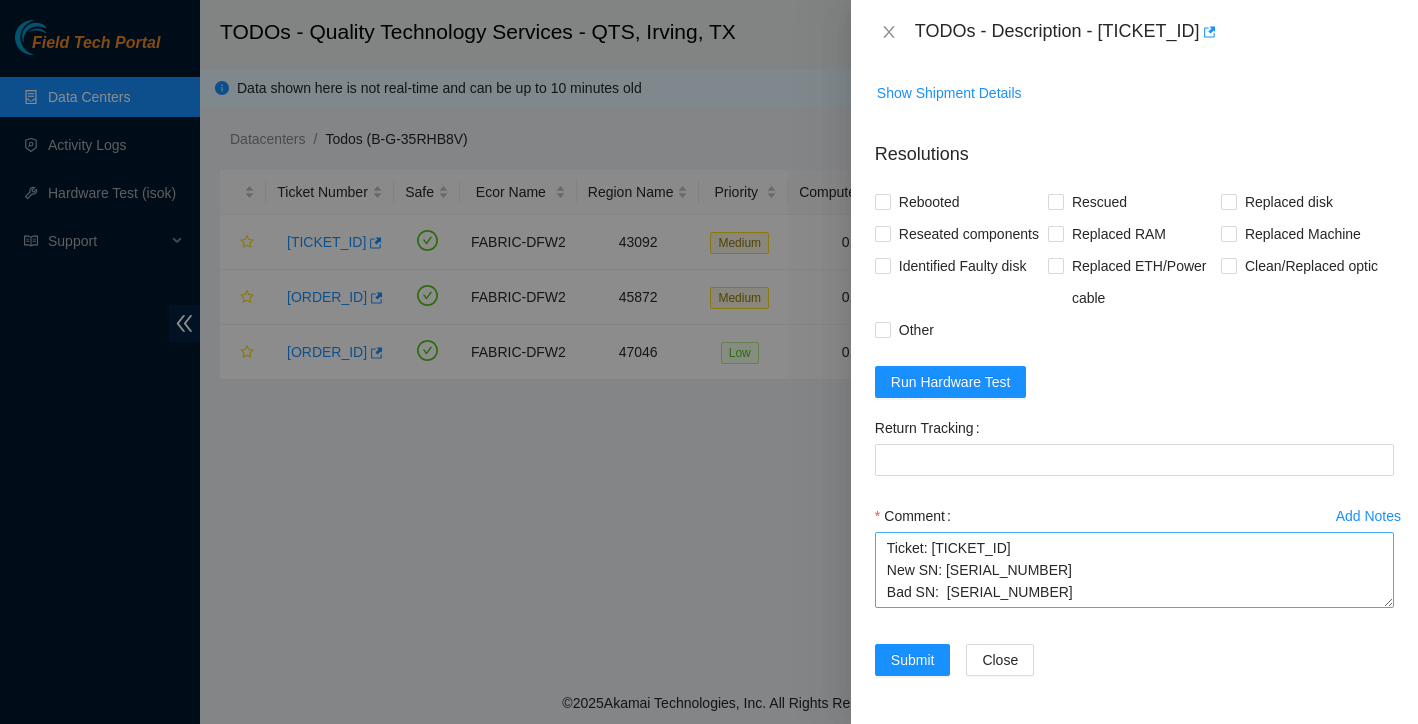 scroll, scrollTop: 1512, scrollLeft: 0, axis: vertical 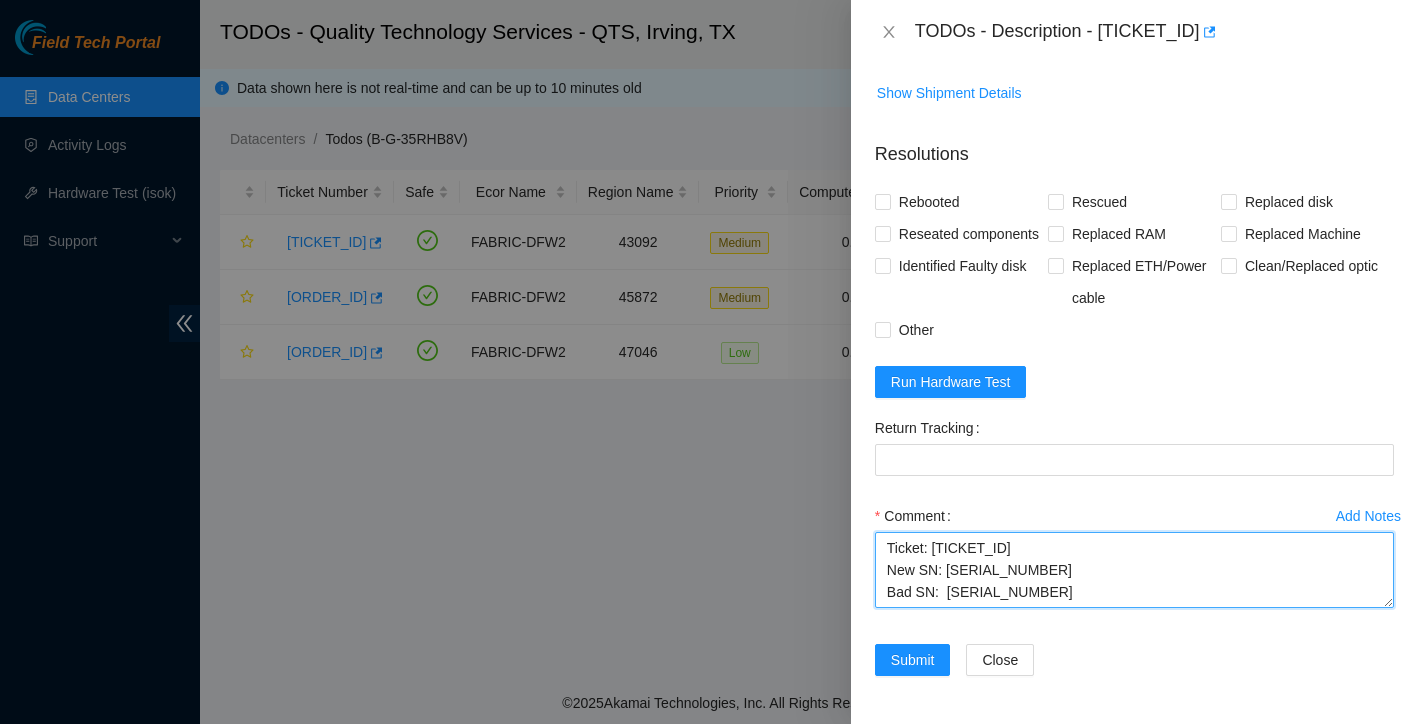 click on "Ticket: [TICKET_ID]
New SN: [SERIAL_NUMBER]
Bad SN:  [SERIAL_NUMBER]" at bounding box center [1134, 570] 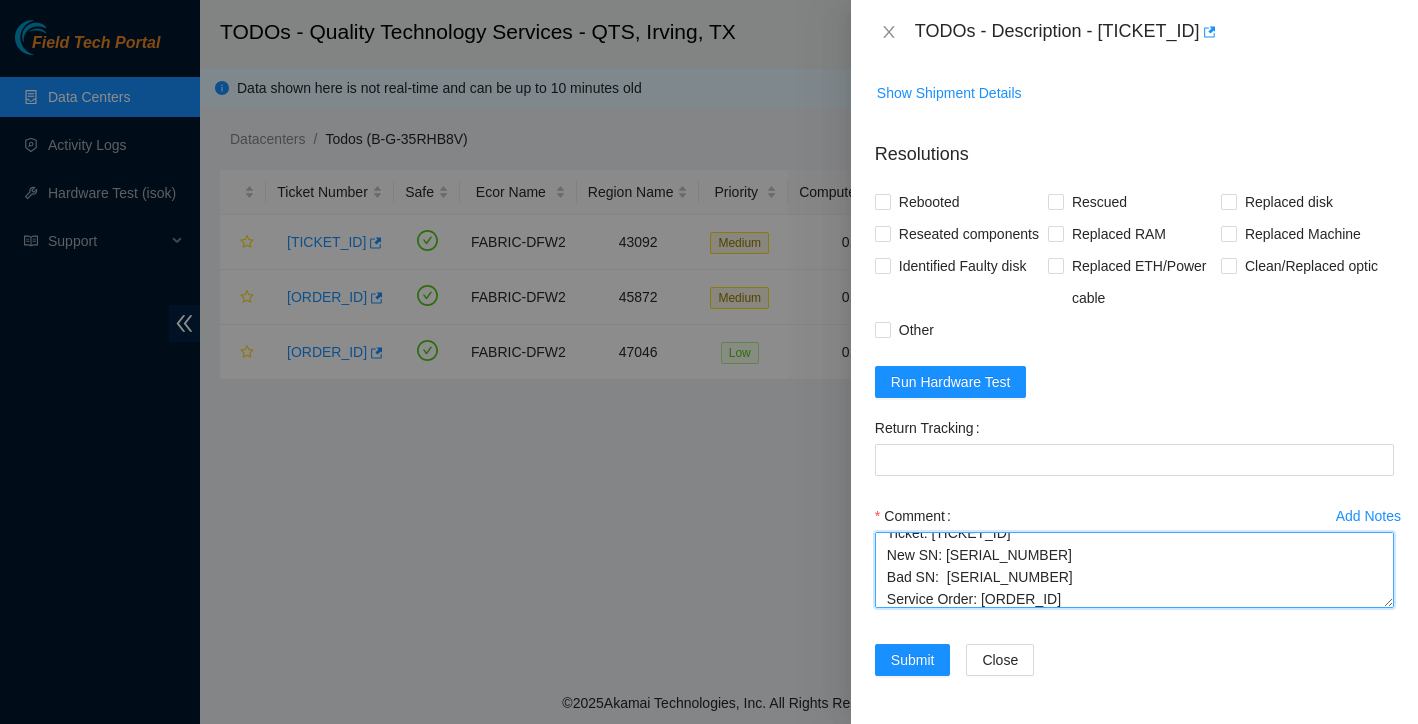 scroll, scrollTop: 85, scrollLeft: 0, axis: vertical 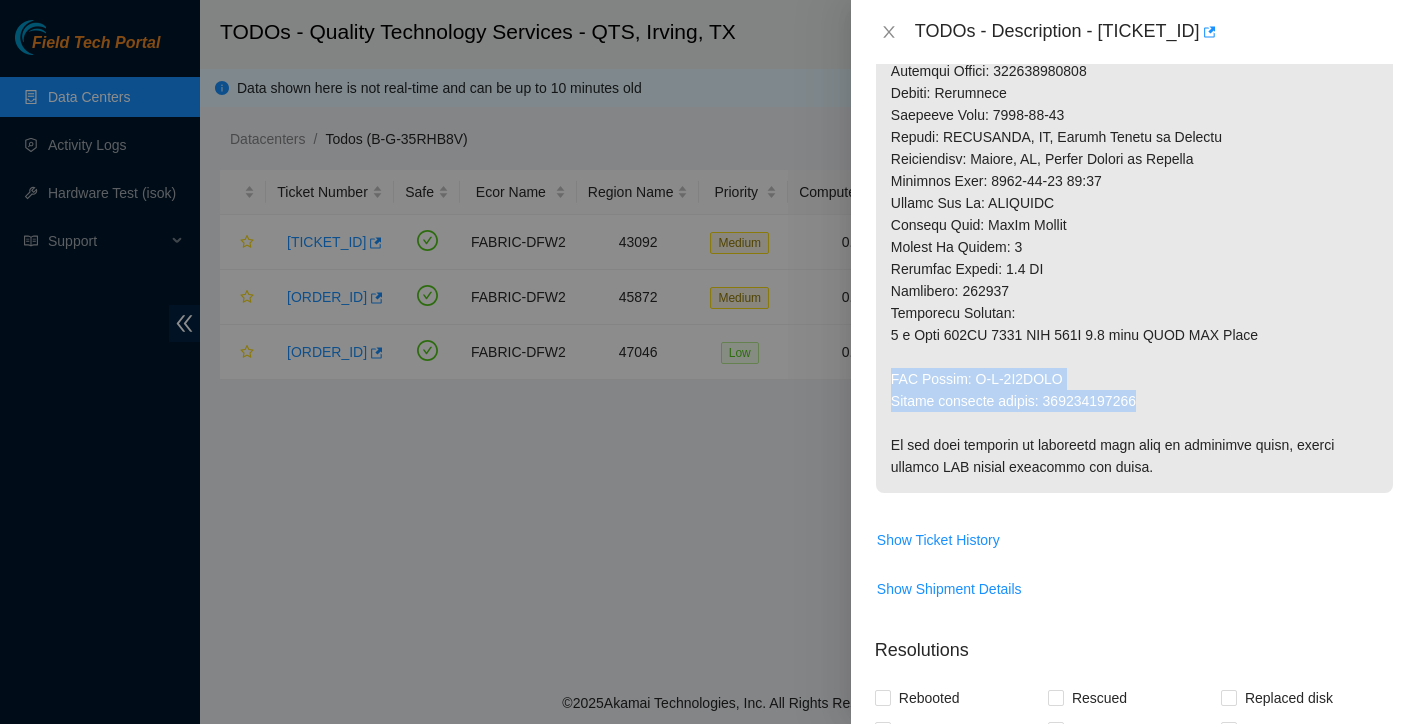drag, startPoint x: 893, startPoint y: 379, endPoint x: 1162, endPoint y: 401, distance: 269.89813 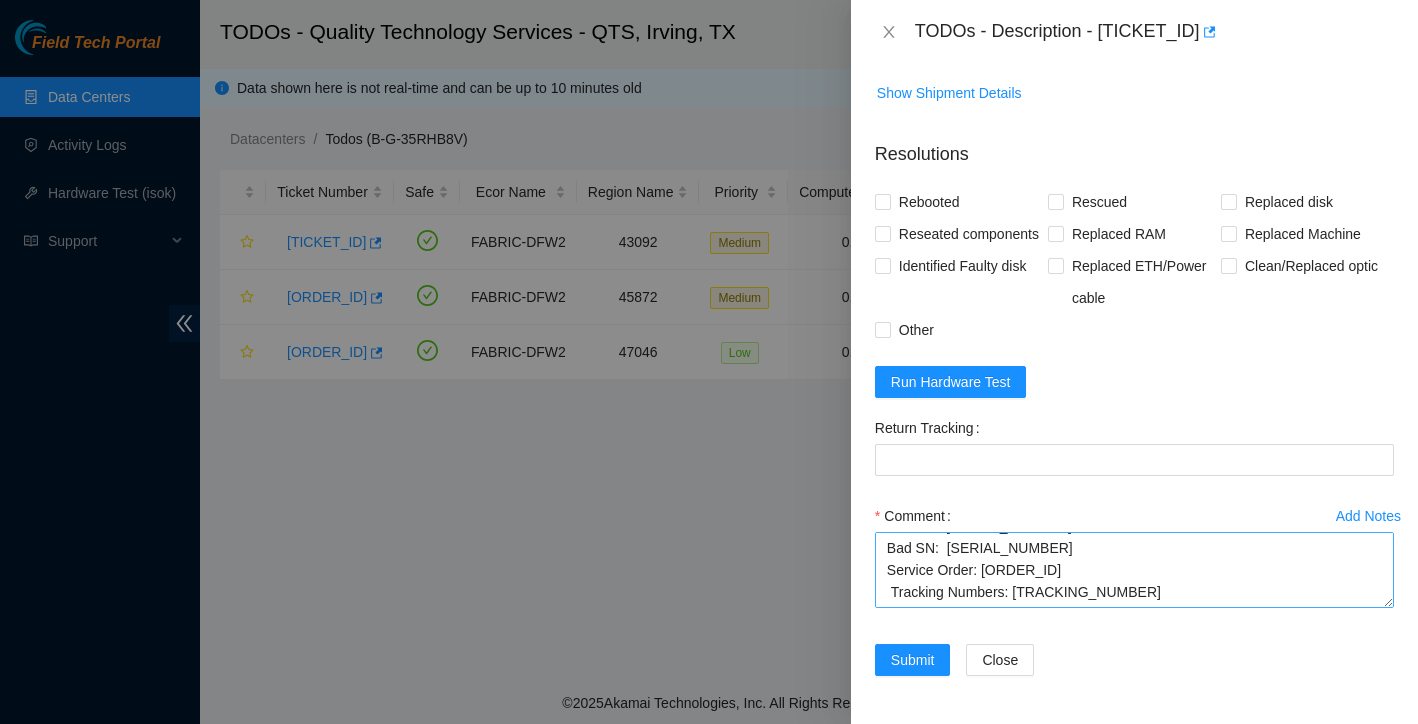 scroll, scrollTop: 1512, scrollLeft: 0, axis: vertical 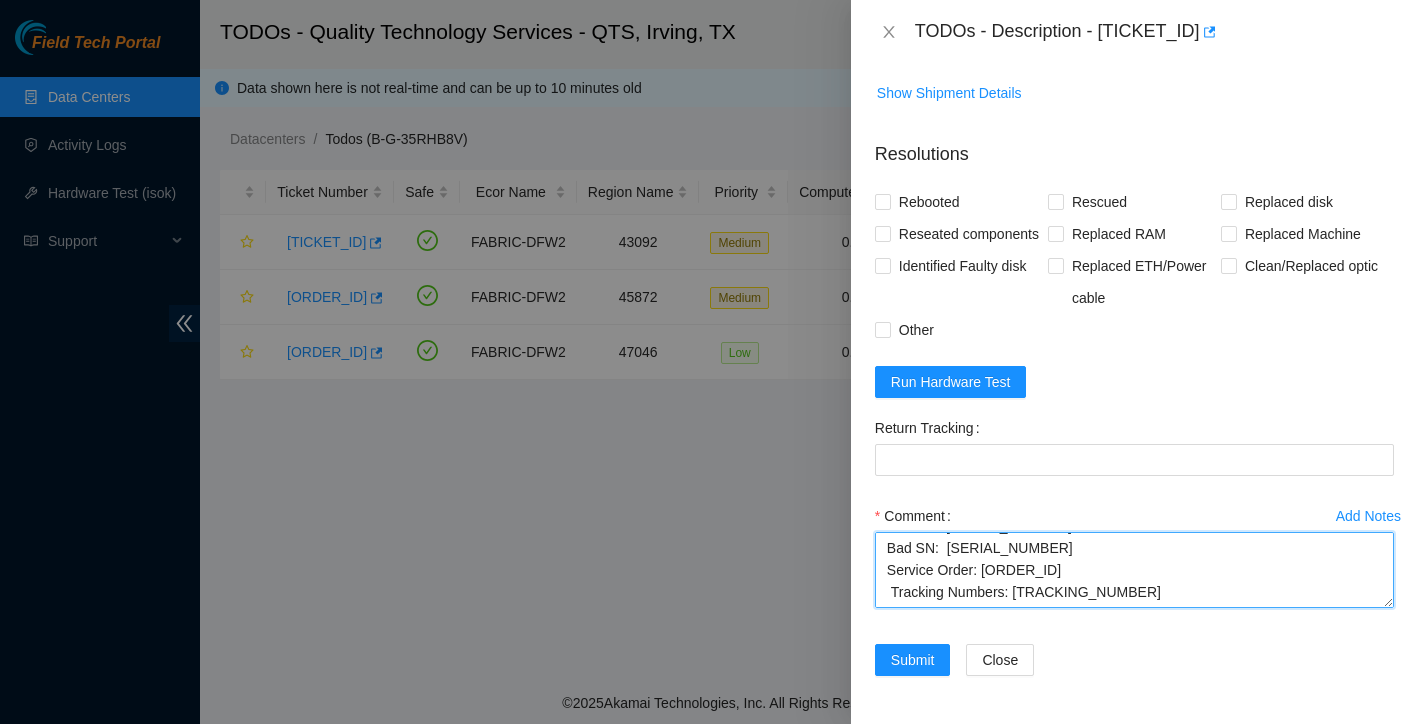 click on "Ticket: [TICKET_ID]
New SN: [SERIAL_NUMBER]
Bad SN:  [SERIAL_NUMBER]
Service Order: [ORDER_ID]
Tracking Numbers: [TRACKING_NUMBER]" at bounding box center (1134, 570) 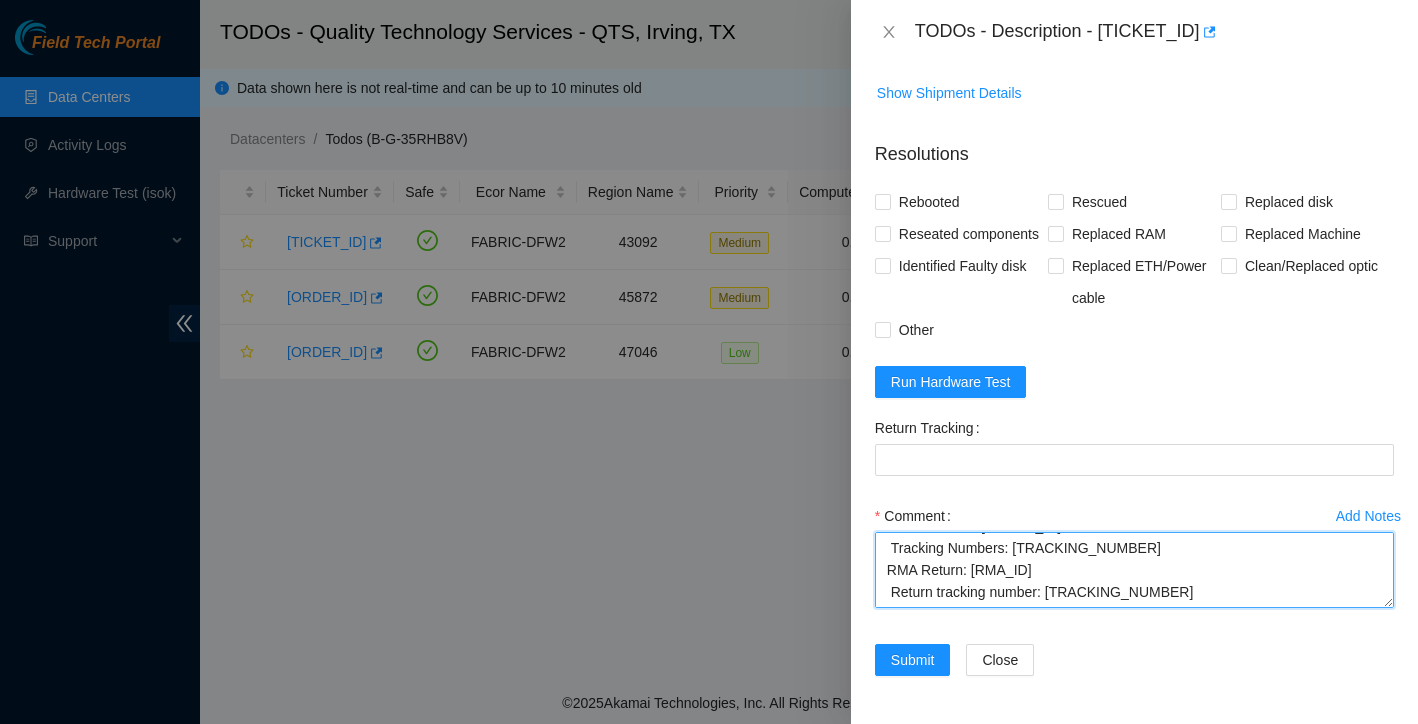 scroll, scrollTop: 77, scrollLeft: 0, axis: vertical 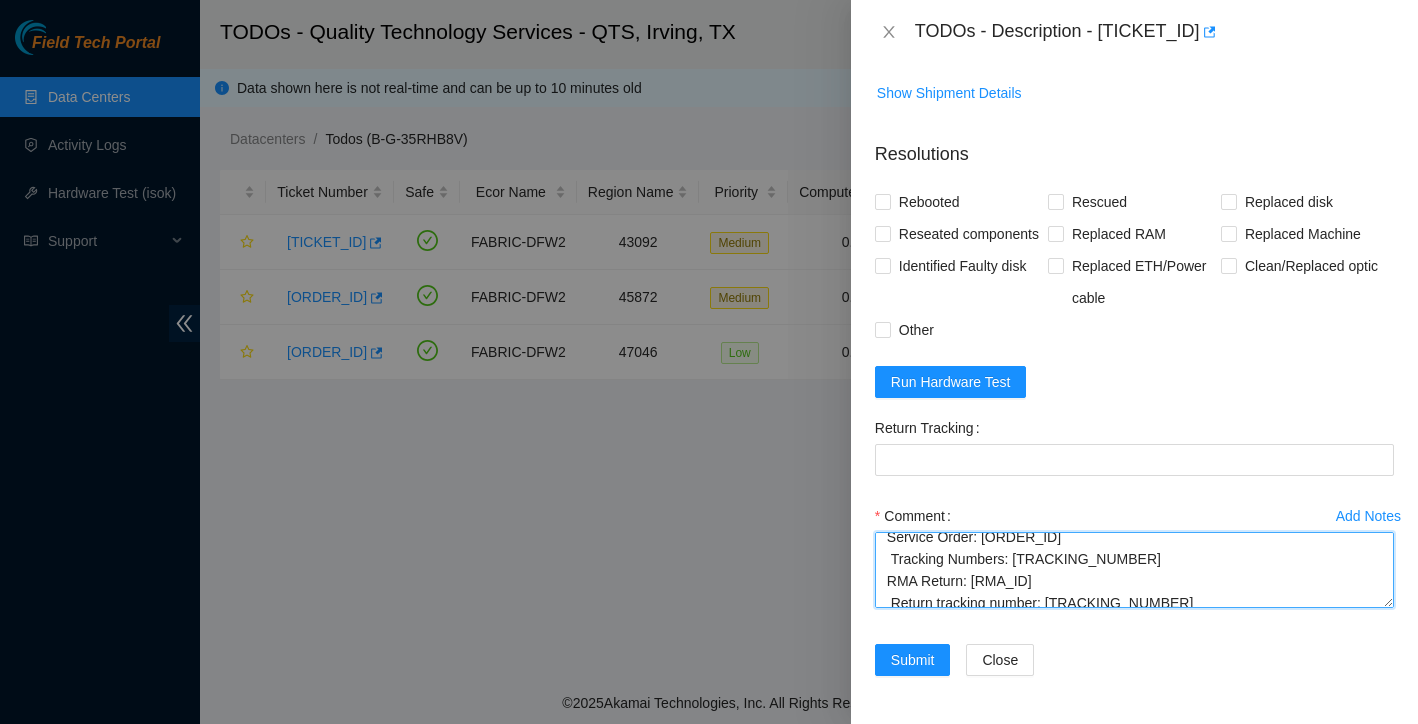 click on "Ticket: [TICKET_ID]
New SN: [SERIAL_NUMBER]
Bad SN:  [SERIAL_NUMBER]
Service Order: [ORDER_ID]
Tracking Numbers: [TRACKING_NUMBER]
RMA Return: [RMA_ID]
Return tracking number: [TRACKING_NUMBER]" at bounding box center [1134, 570] 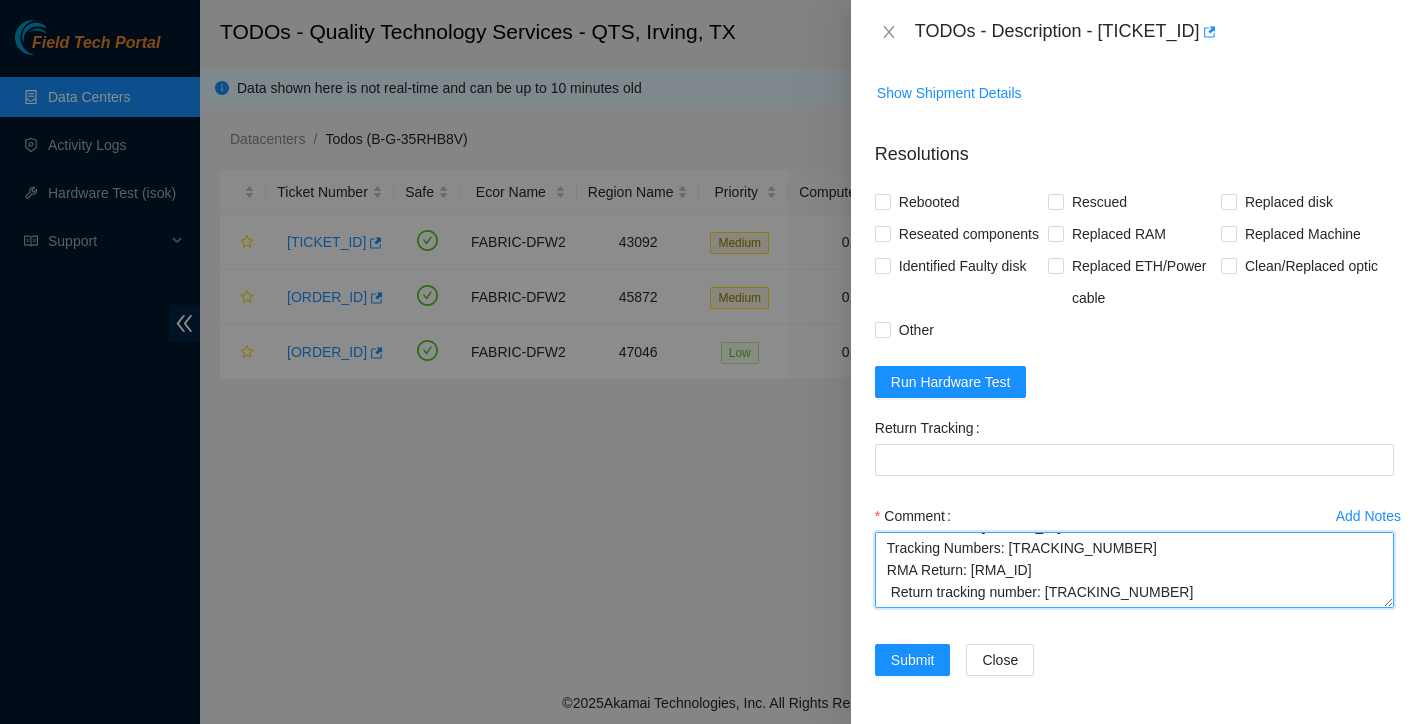 scroll, scrollTop: 106, scrollLeft: 0, axis: vertical 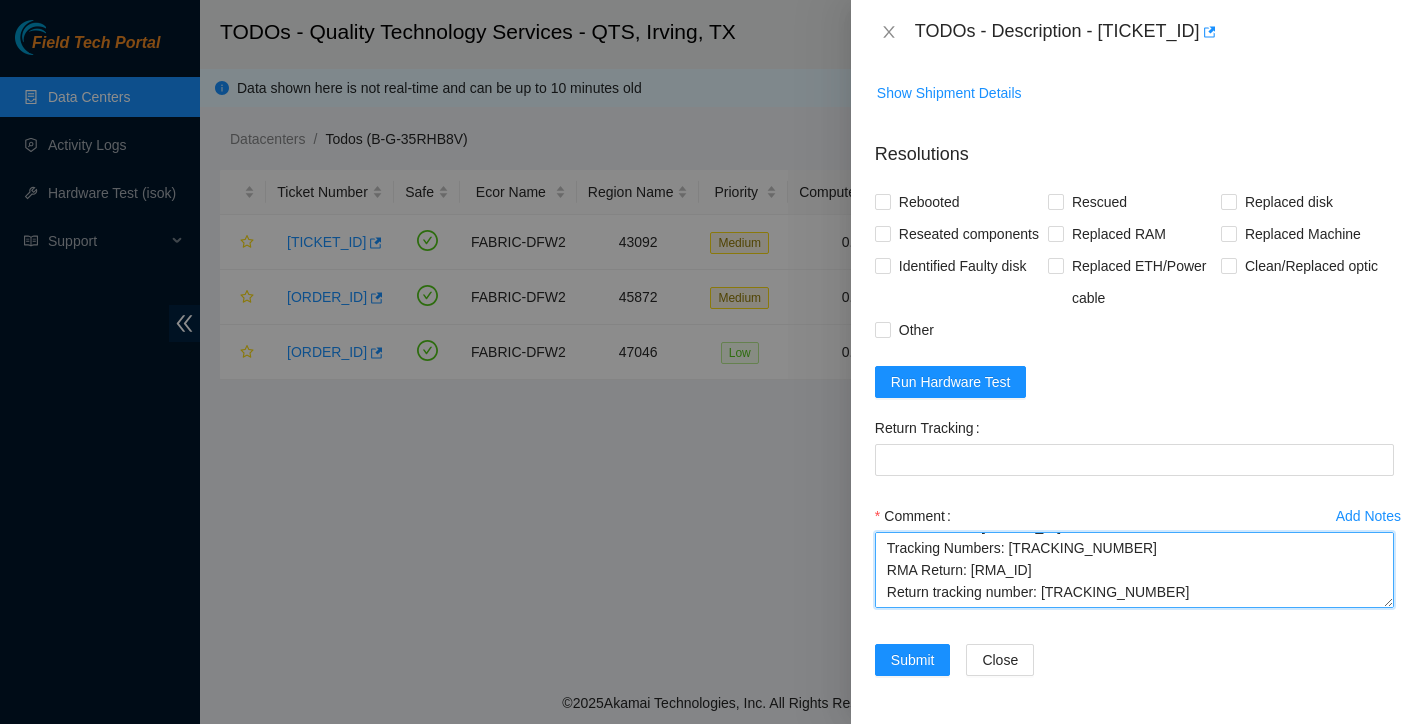 drag, startPoint x: 1048, startPoint y: 574, endPoint x: 1169, endPoint y: 572, distance: 121.016525 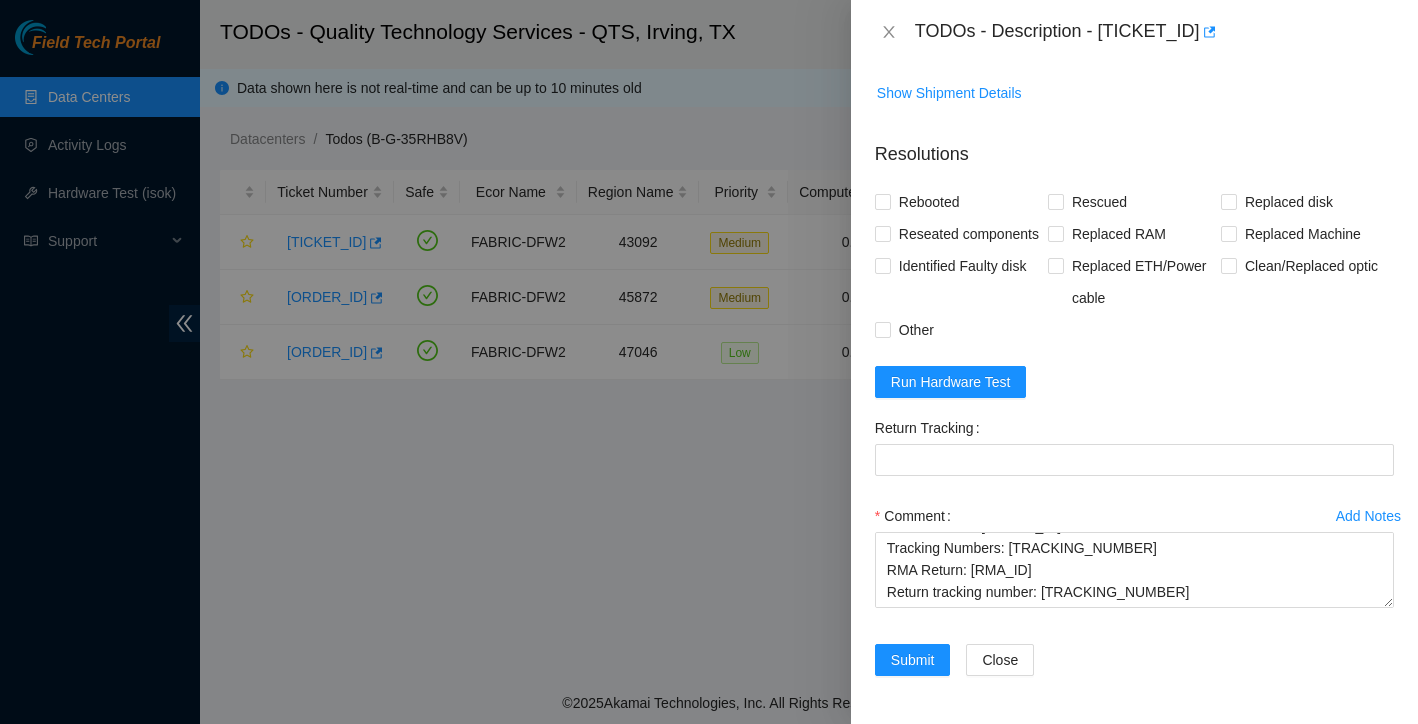 click on "Return Tracking" at bounding box center [931, 428] 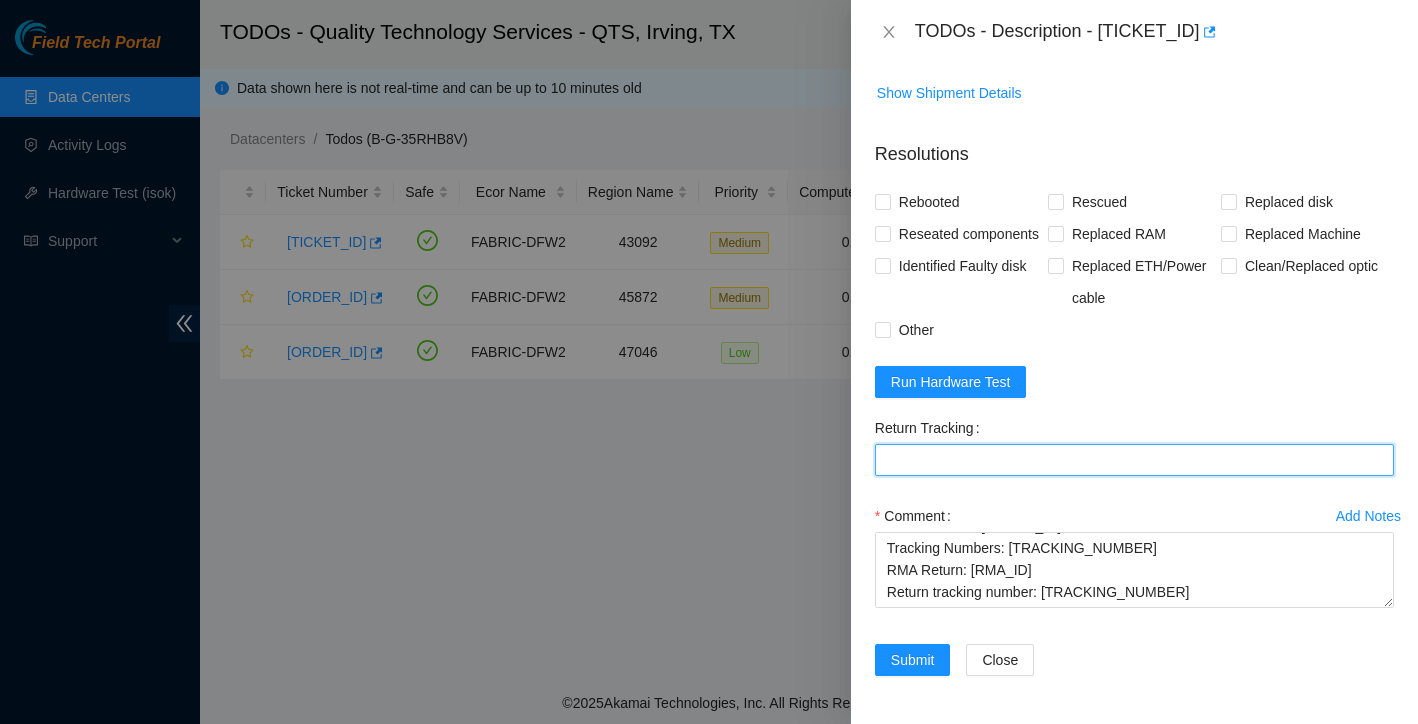 paste on "[TRACKING_NUMBER]" 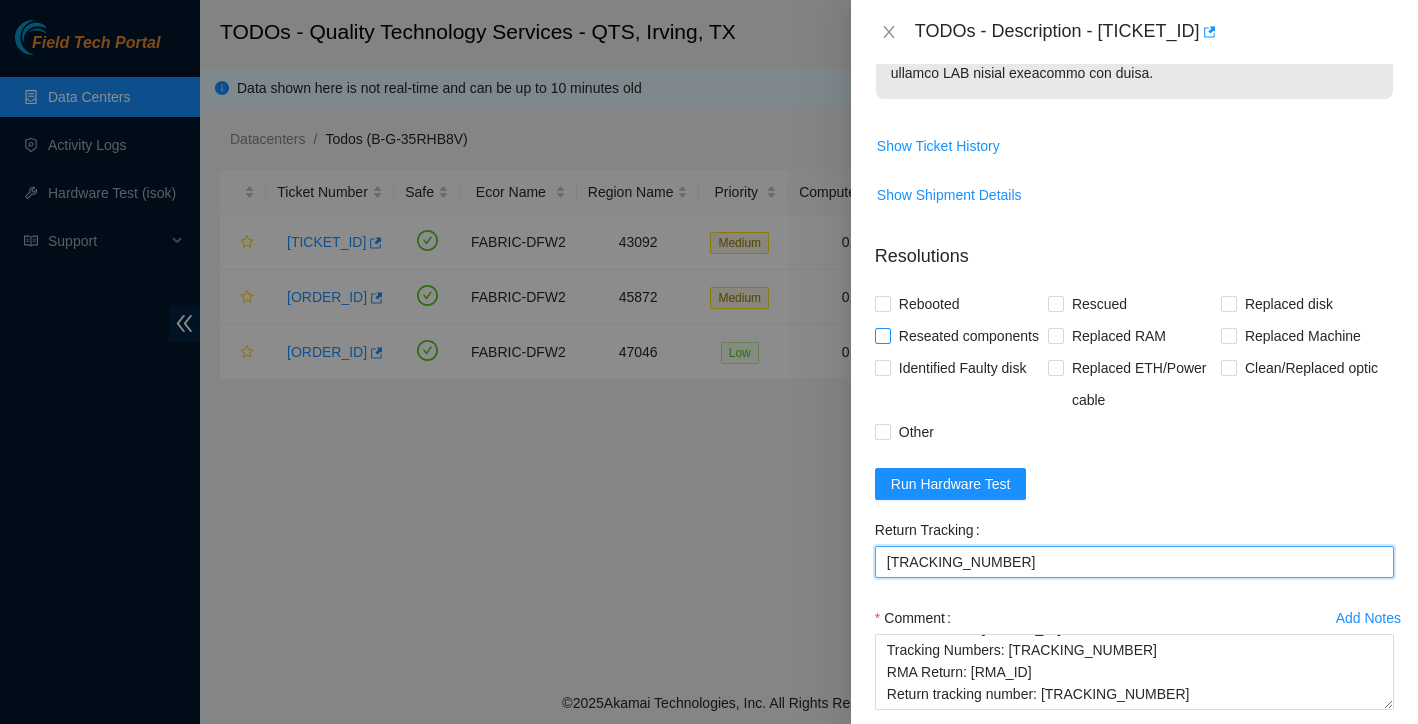 scroll, scrollTop: 1322, scrollLeft: 0, axis: vertical 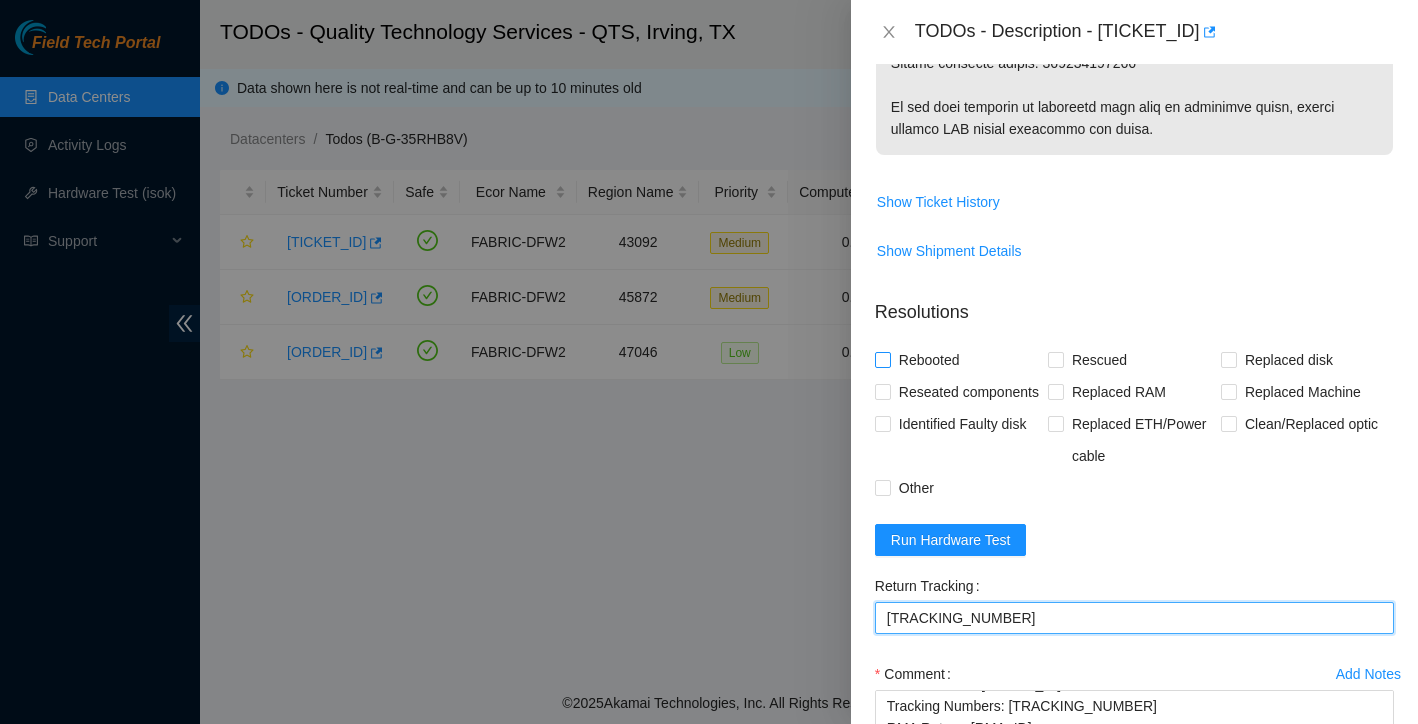 type on "[TRACKING_NUMBER]" 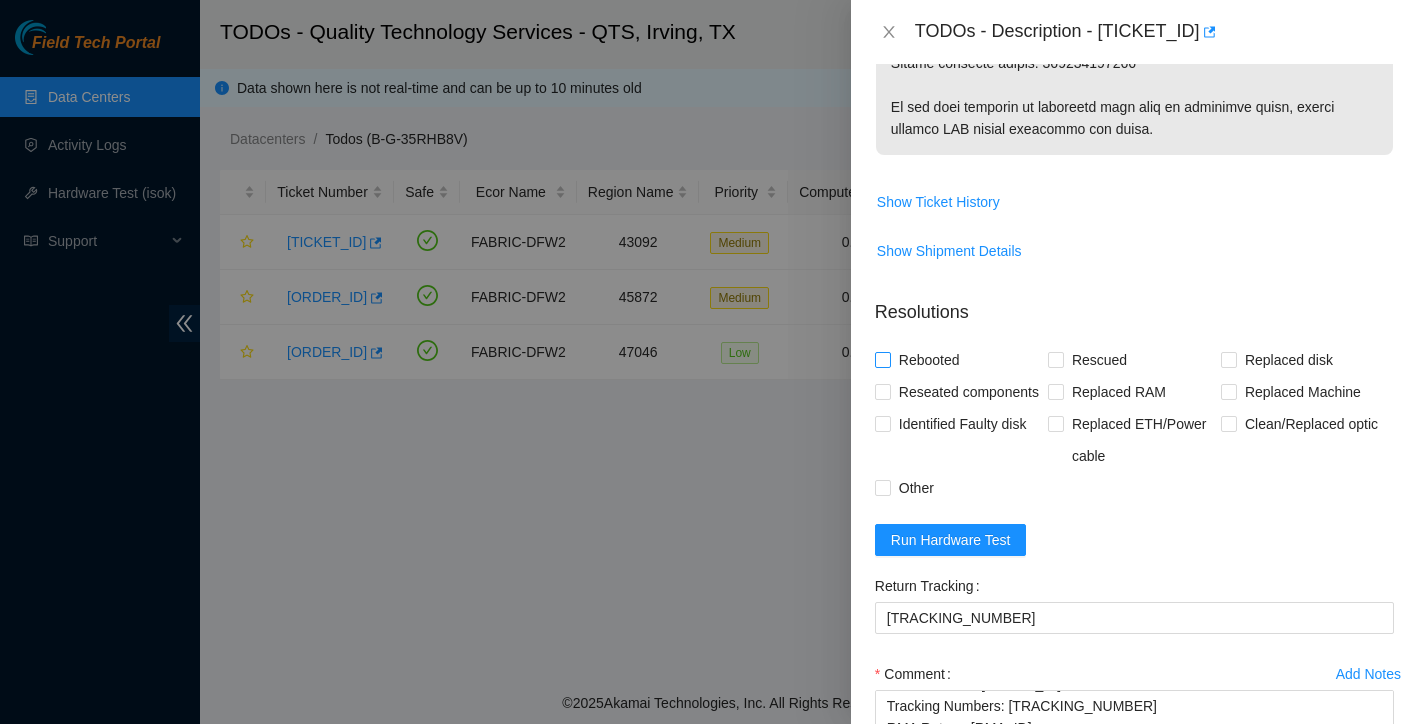 click on "Rebooted" at bounding box center [882, 359] 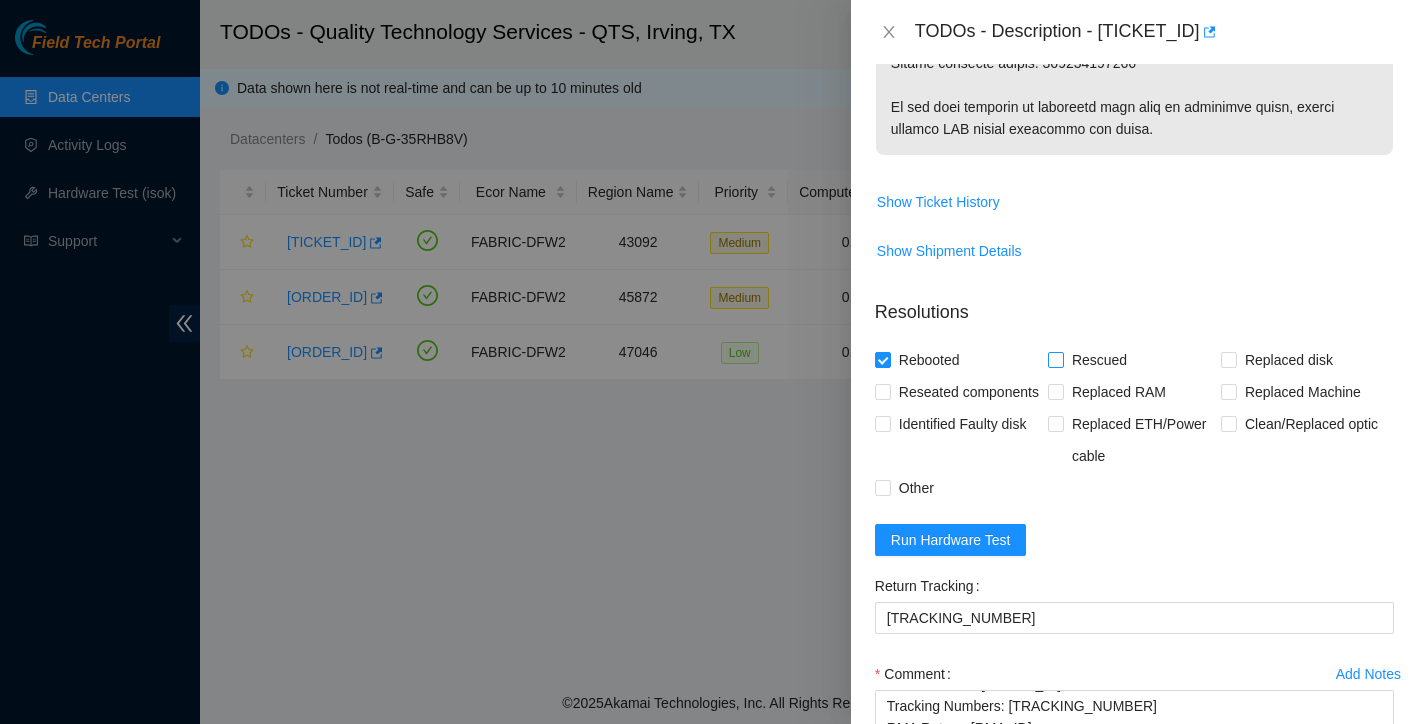 click on "Rescued" at bounding box center (1055, 359) 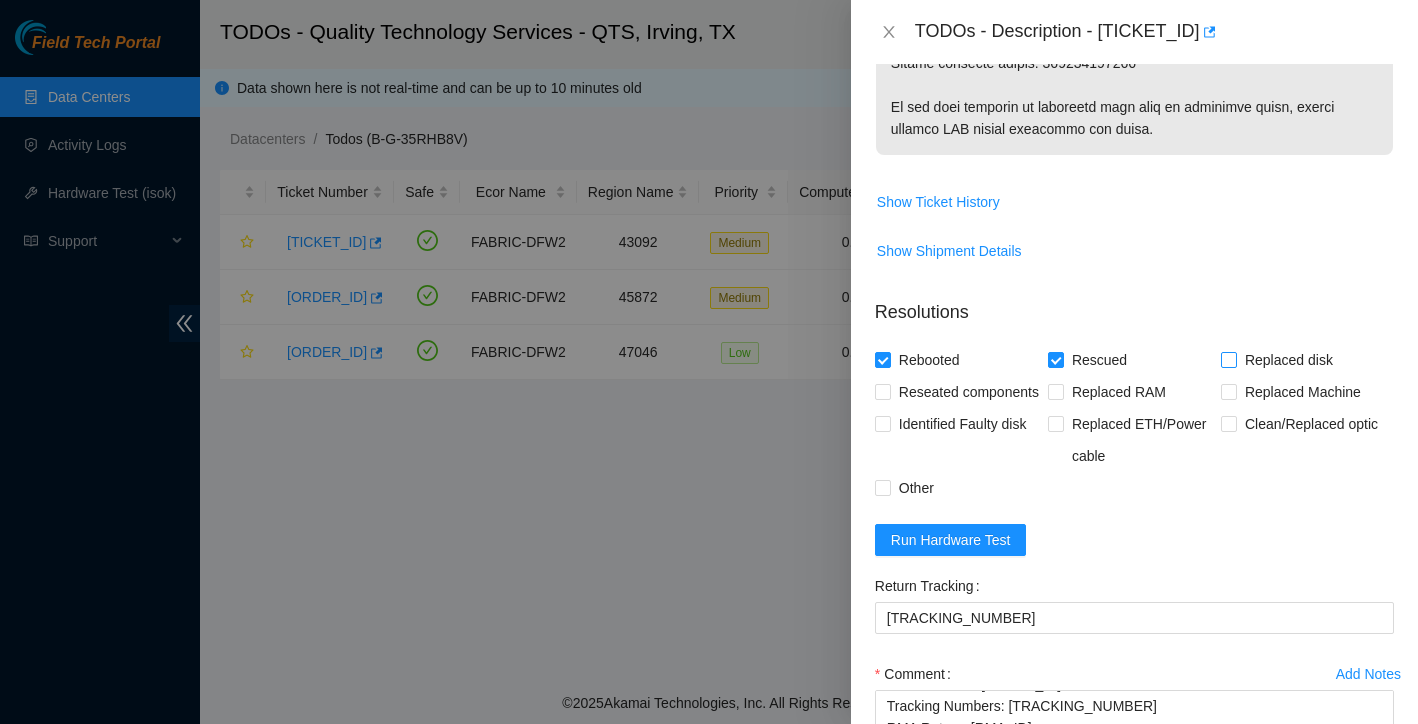 click on "Replaced disk" at bounding box center (1228, 359) 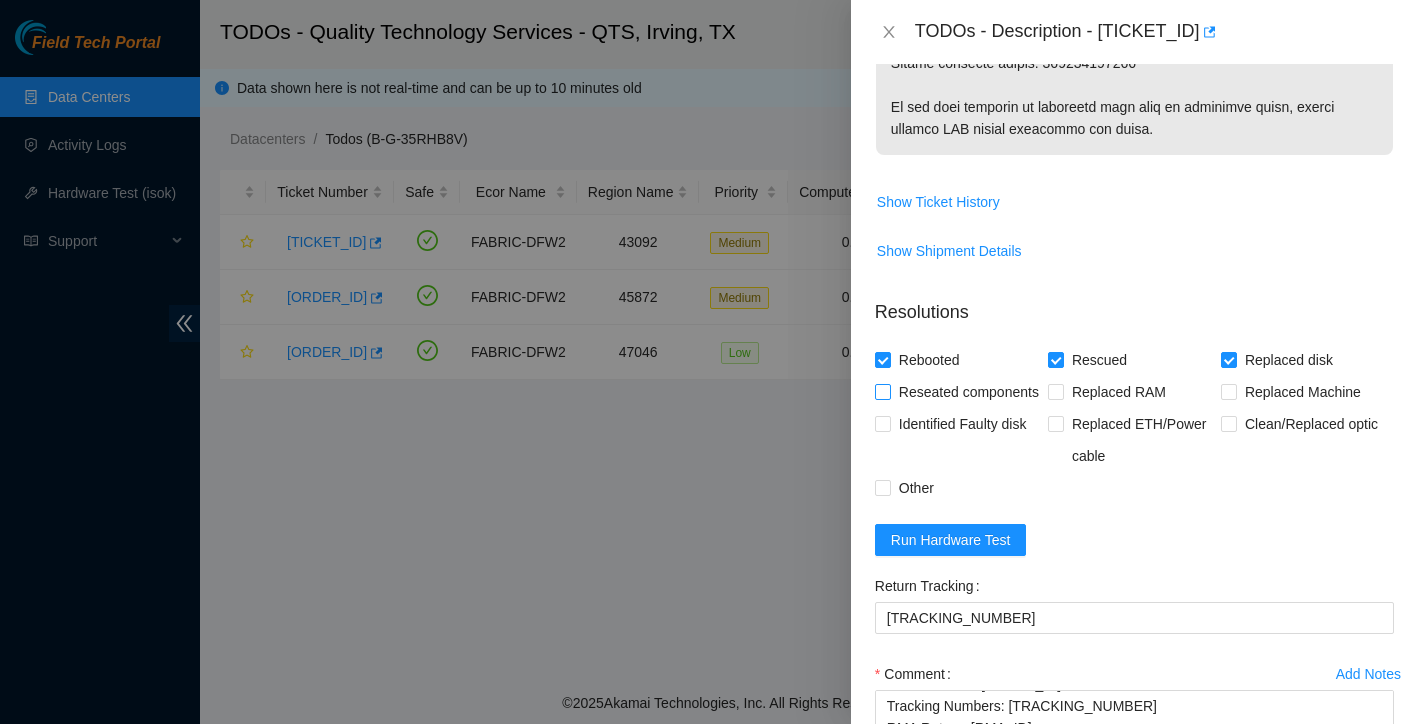 click on "Reseated components" at bounding box center (969, 392) 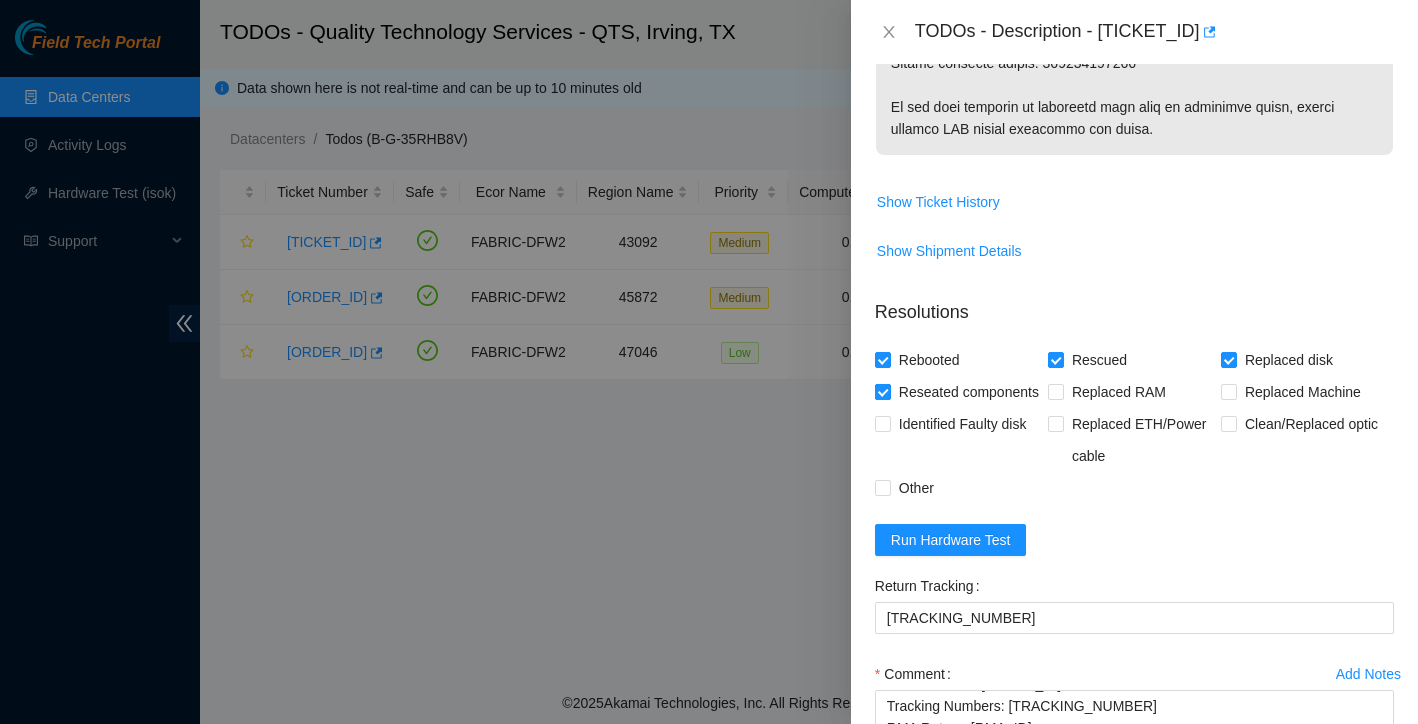 checkbox on "true" 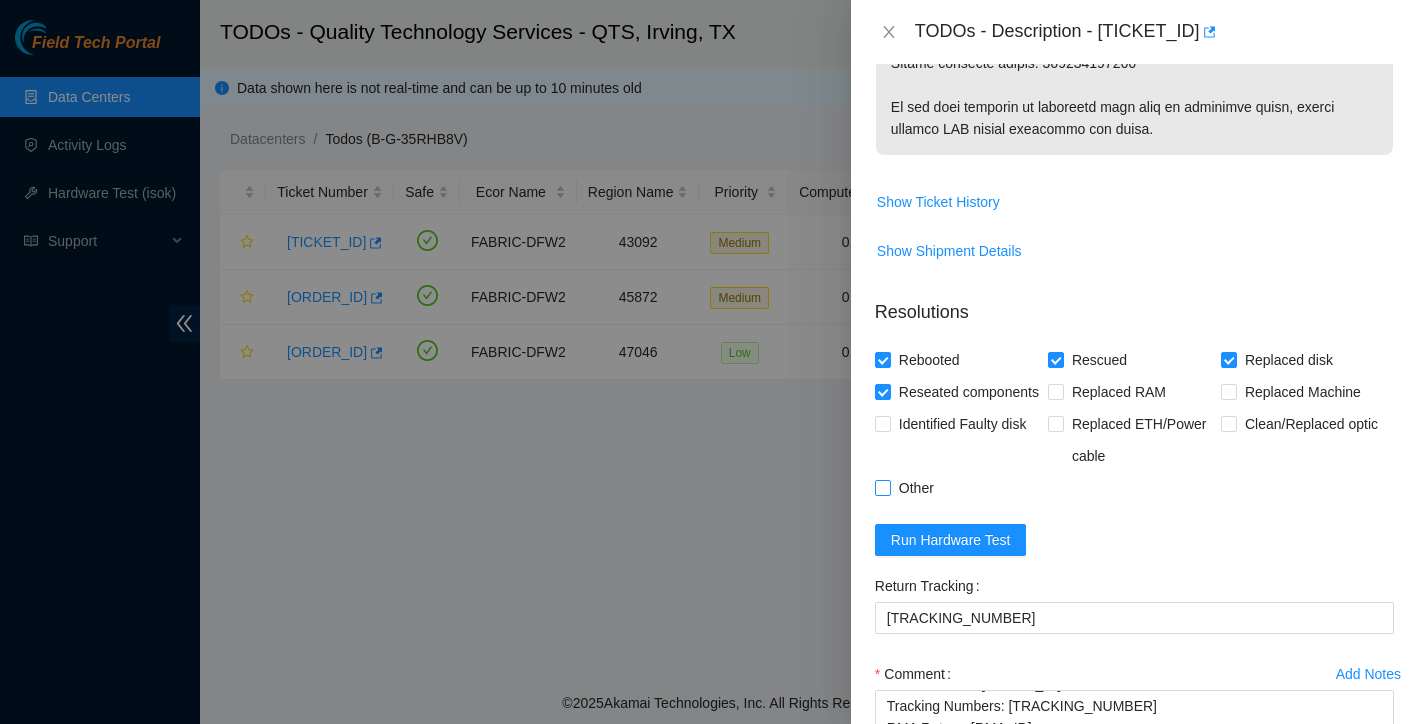 click at bounding box center [883, 488] 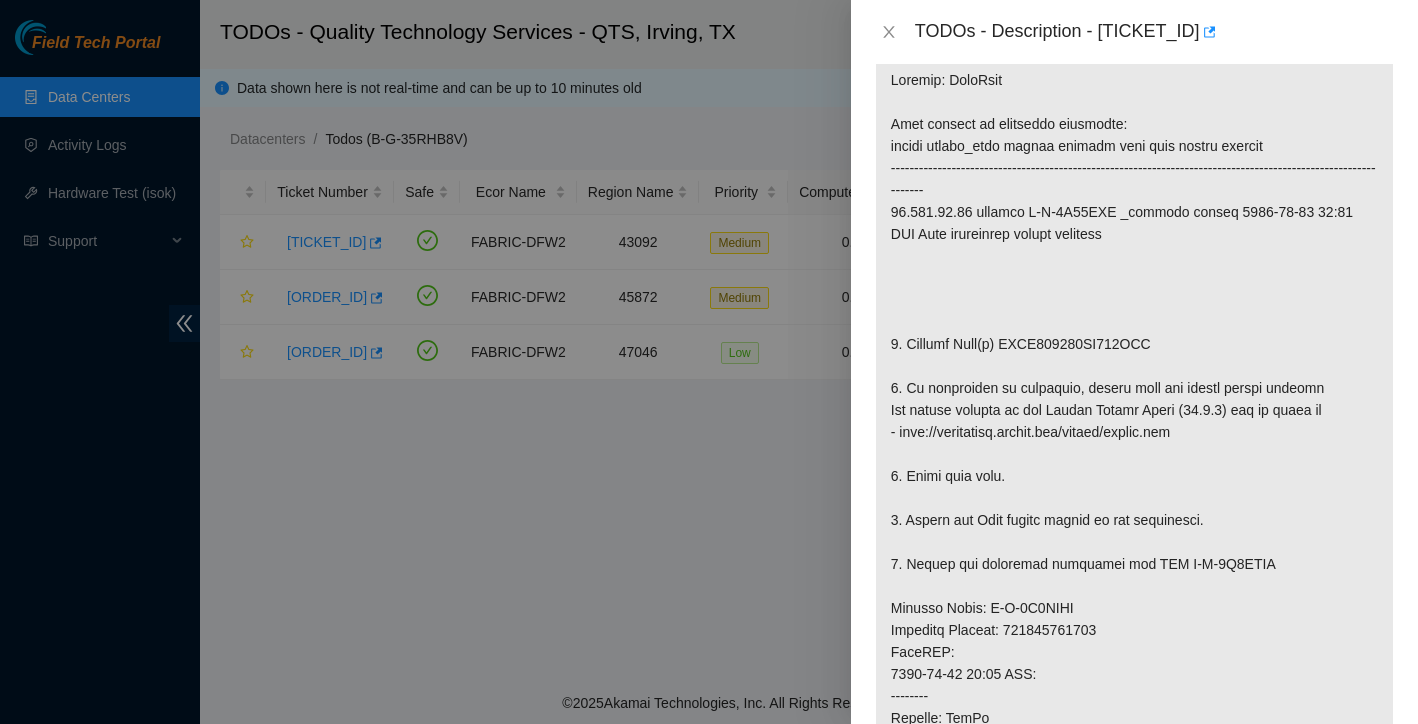 scroll, scrollTop: 264, scrollLeft: 0, axis: vertical 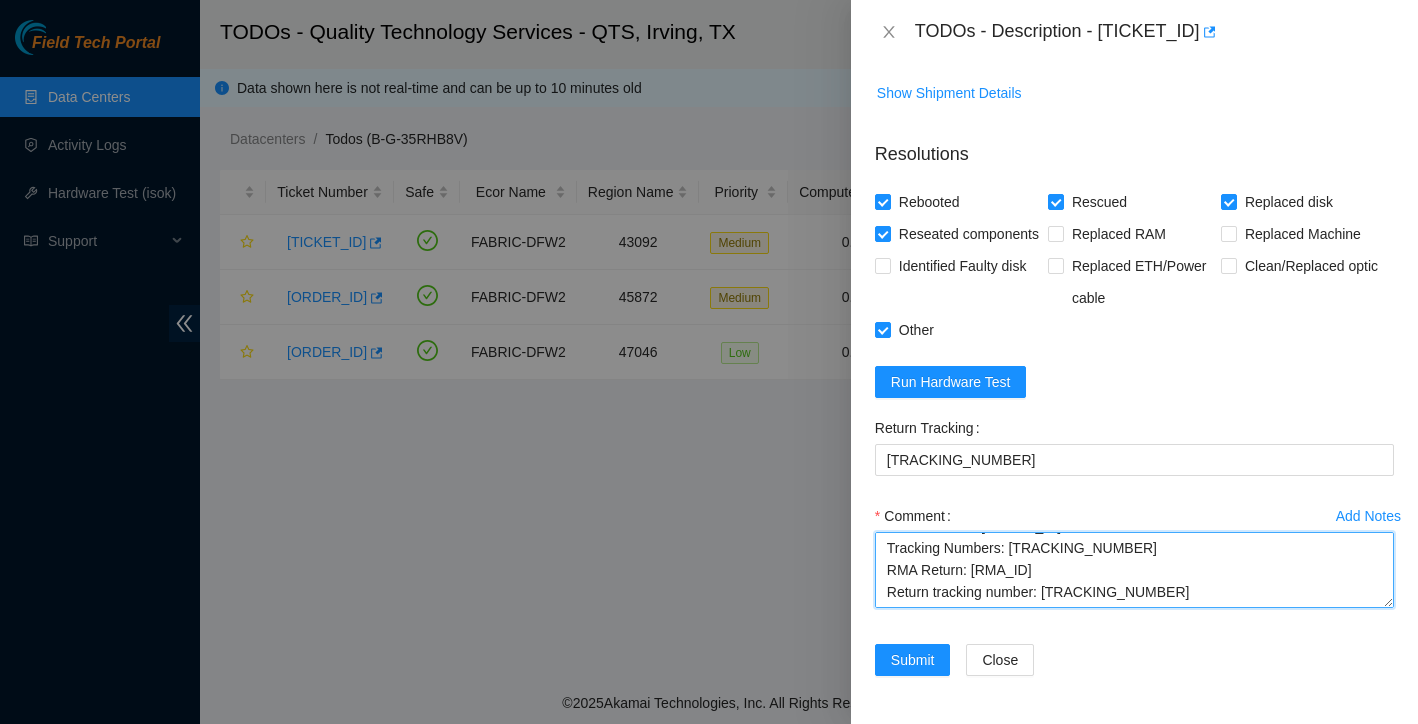 drag, startPoint x: 888, startPoint y: 544, endPoint x: 1213, endPoint y: 613, distance: 332.2439 